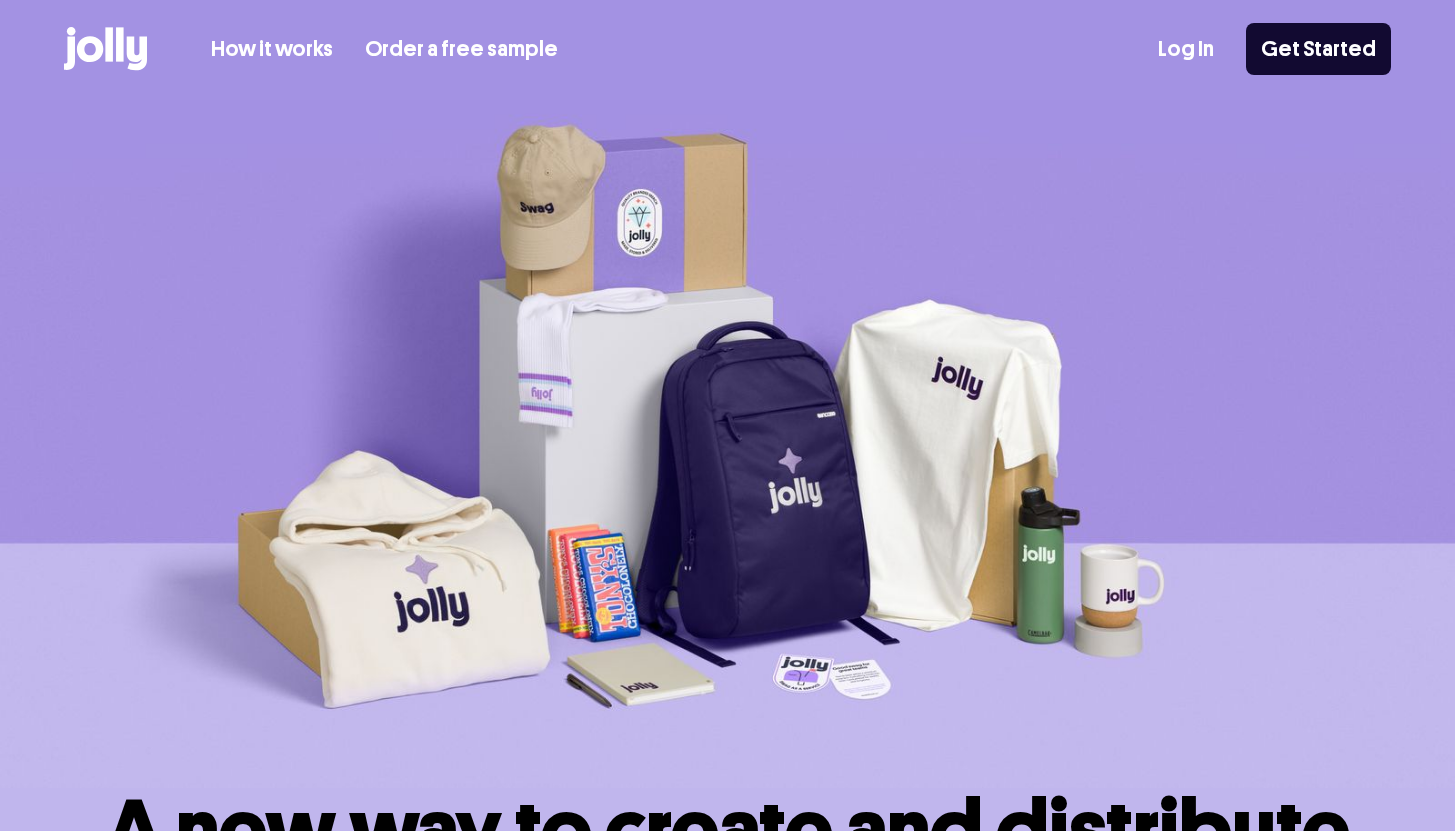 scroll, scrollTop: 0, scrollLeft: 0, axis: both 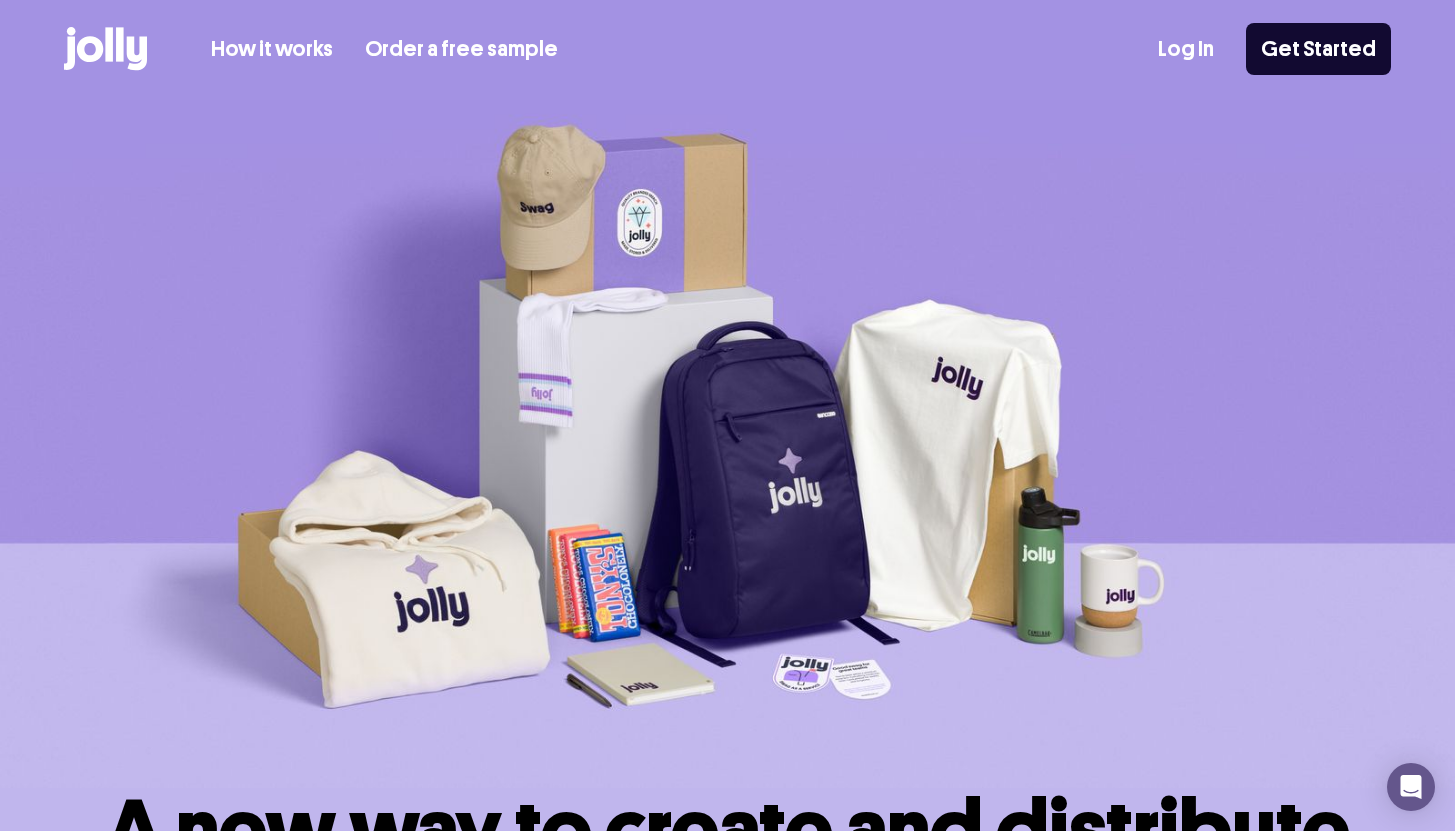 click on "How it works" at bounding box center (272, 49) 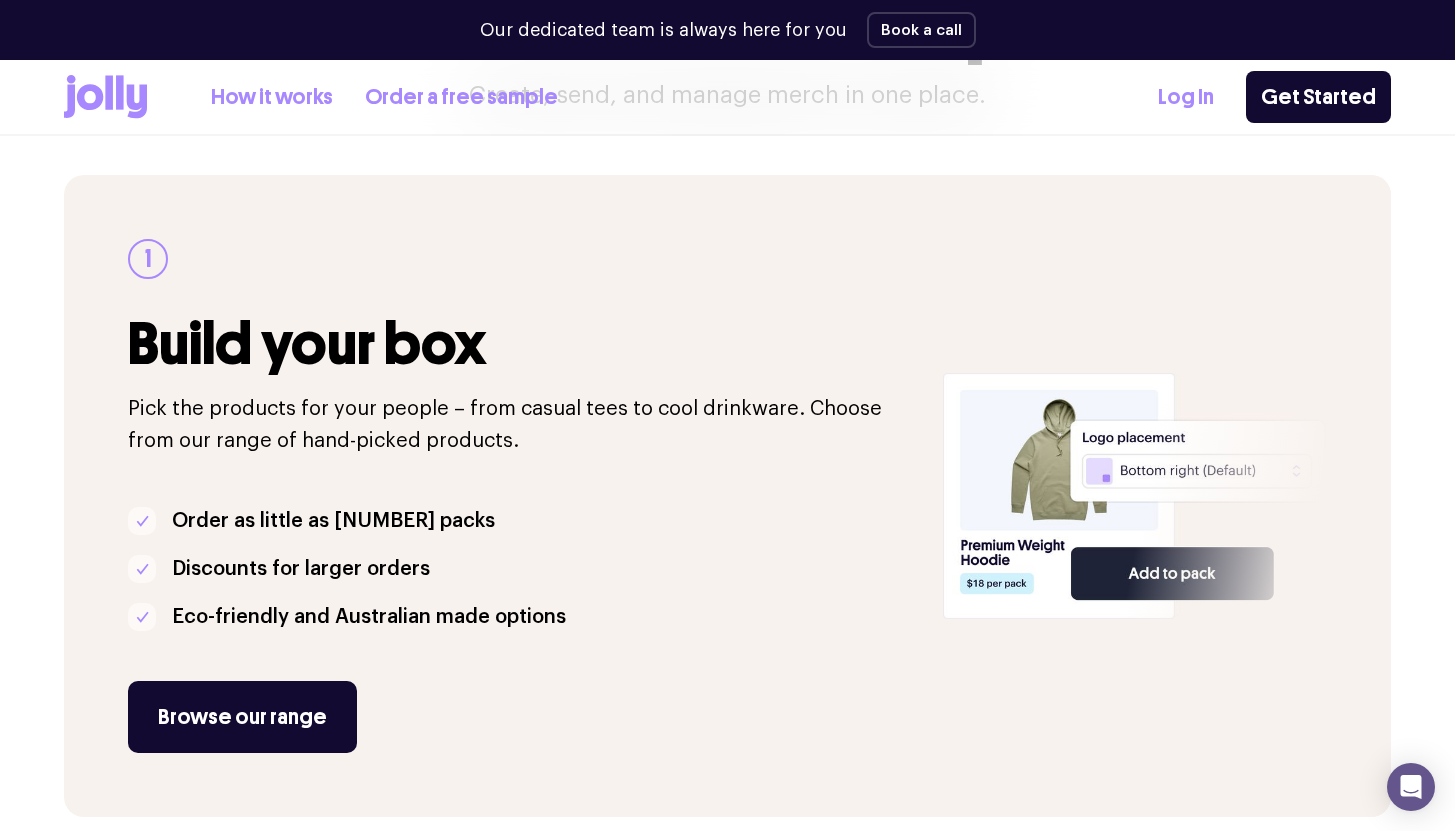 scroll, scrollTop: 286, scrollLeft: 0, axis: vertical 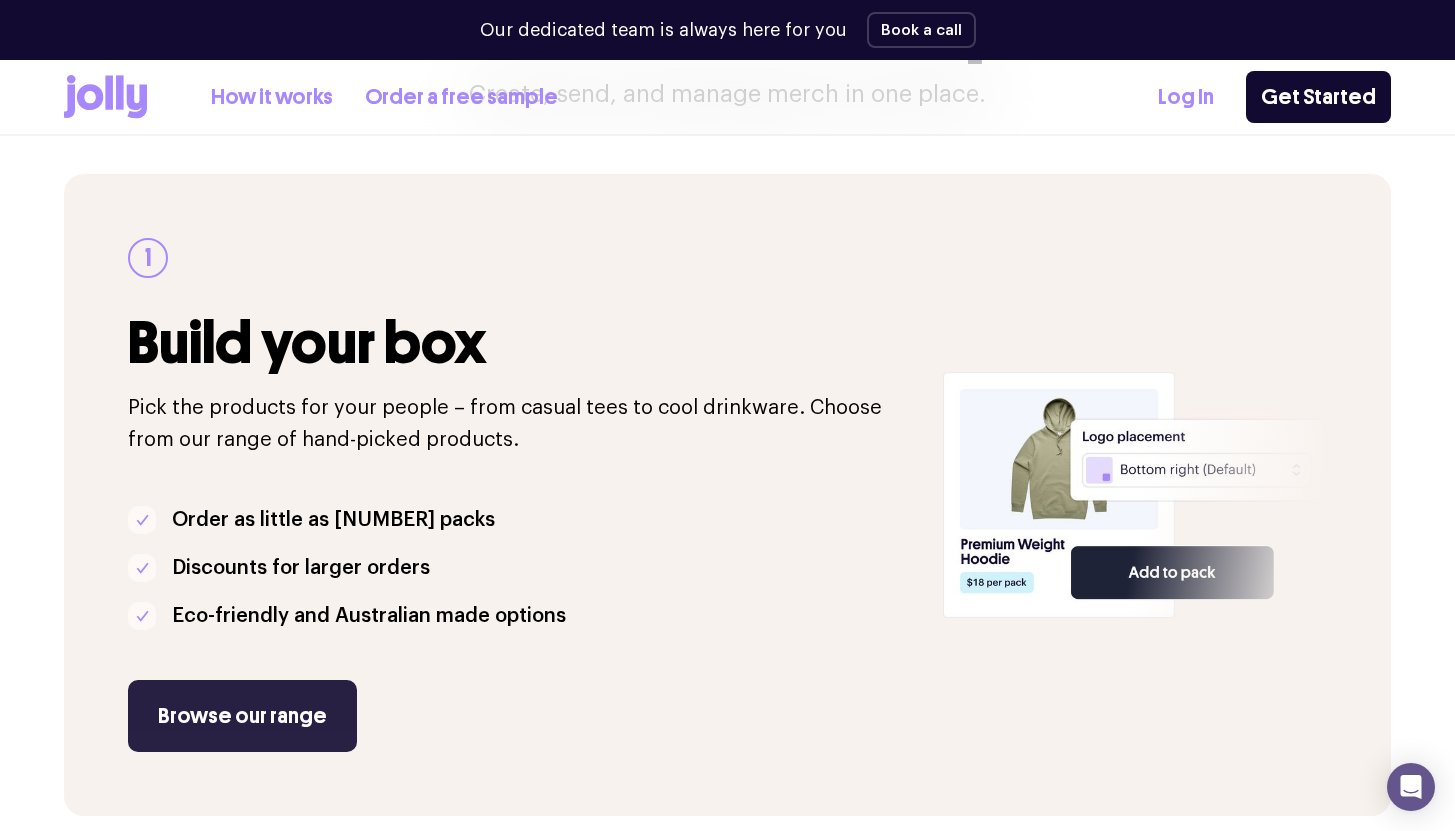 click on "Browse our range" at bounding box center [242, 716] 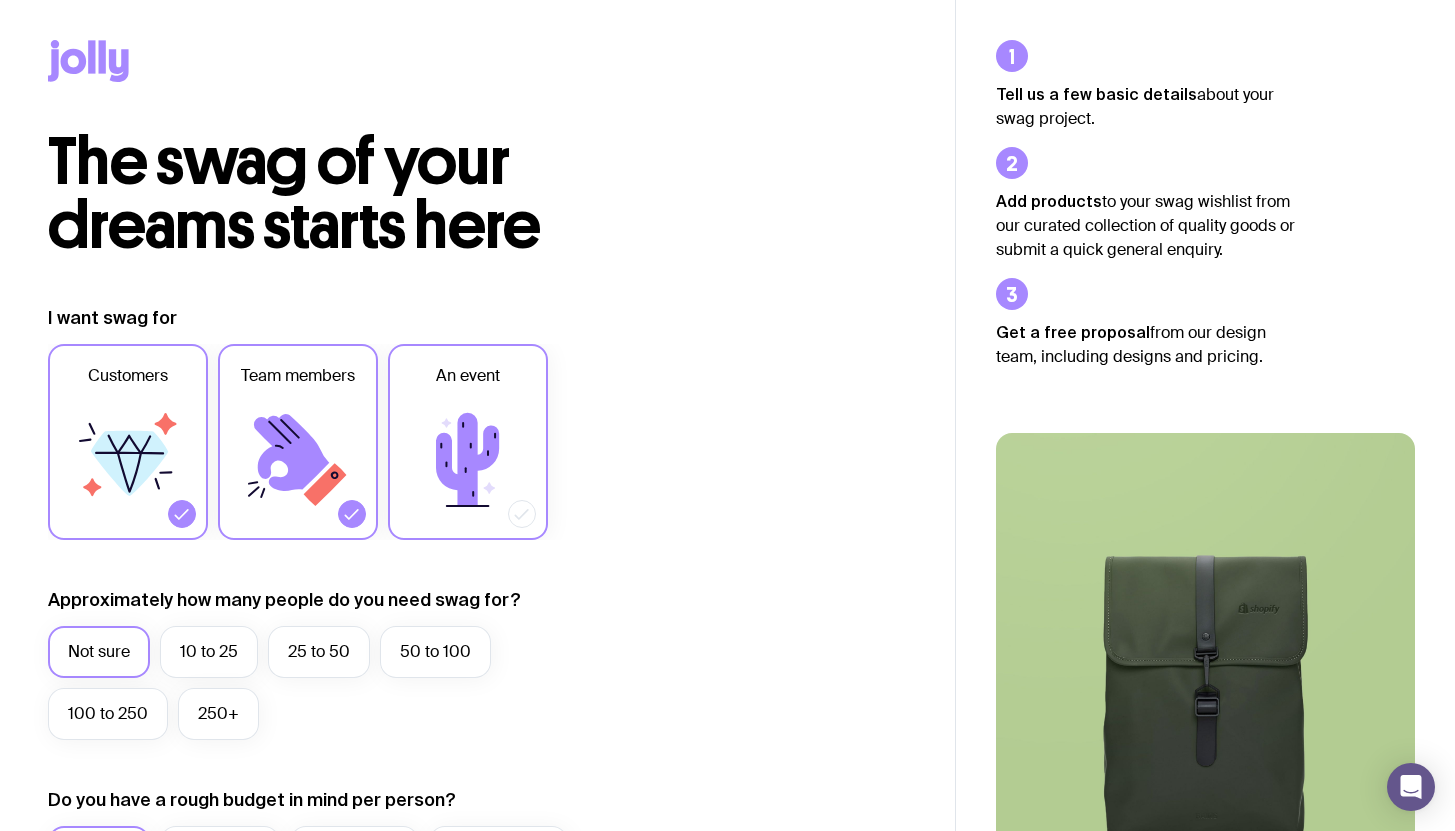 scroll, scrollTop: 0, scrollLeft: 0, axis: both 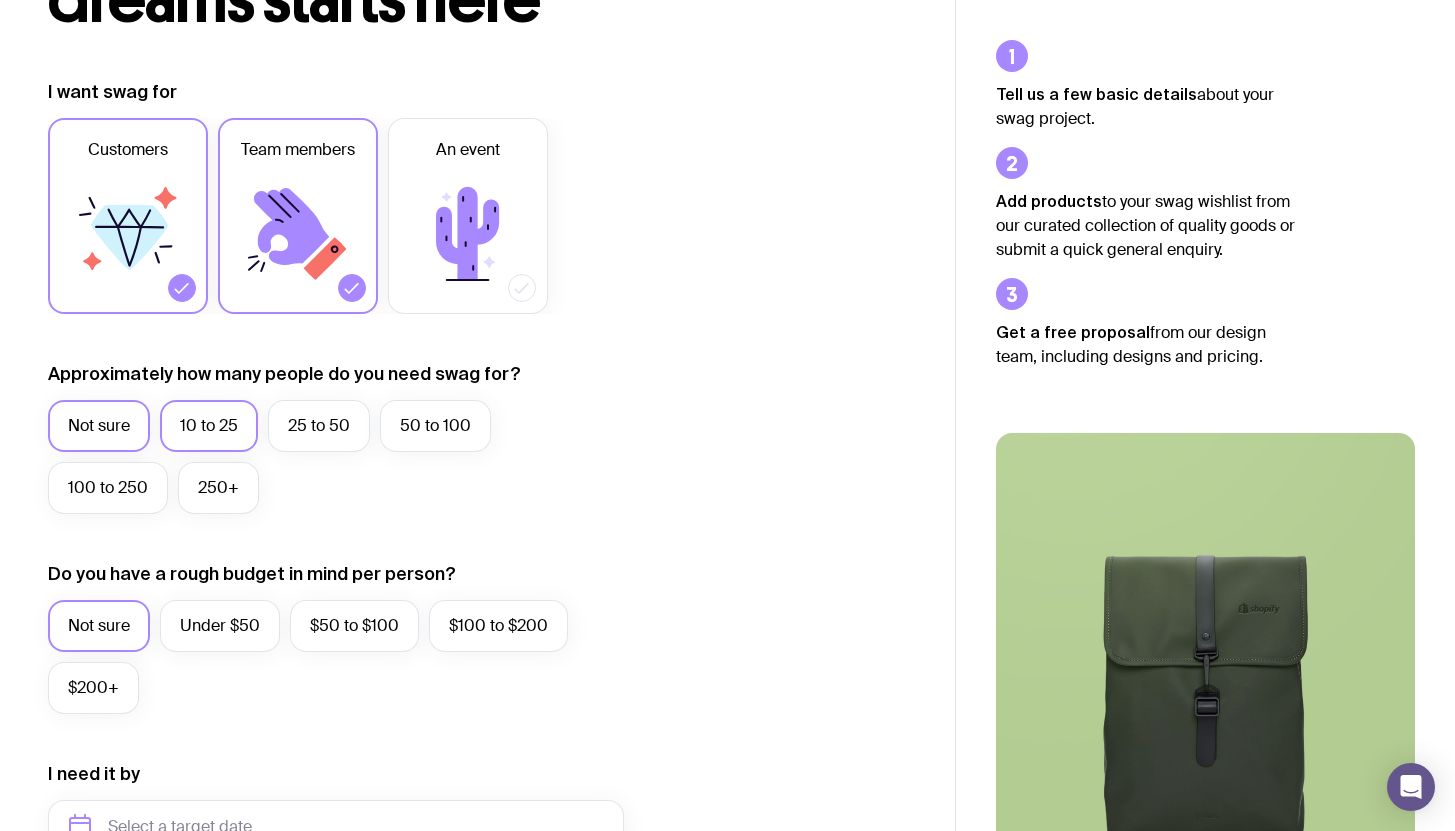 click on "10 to 25" at bounding box center [209, 426] 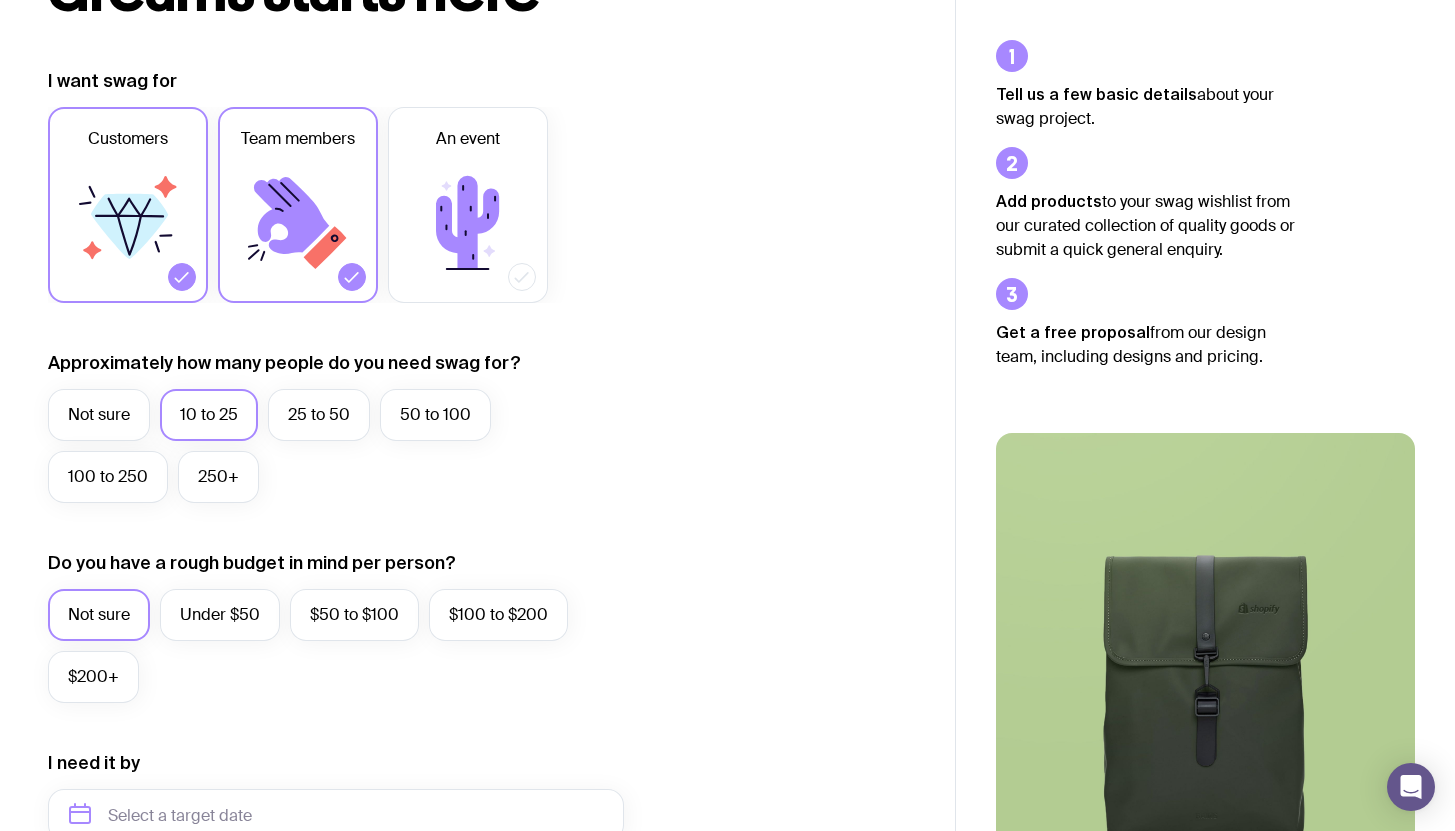 scroll, scrollTop: 296, scrollLeft: 0, axis: vertical 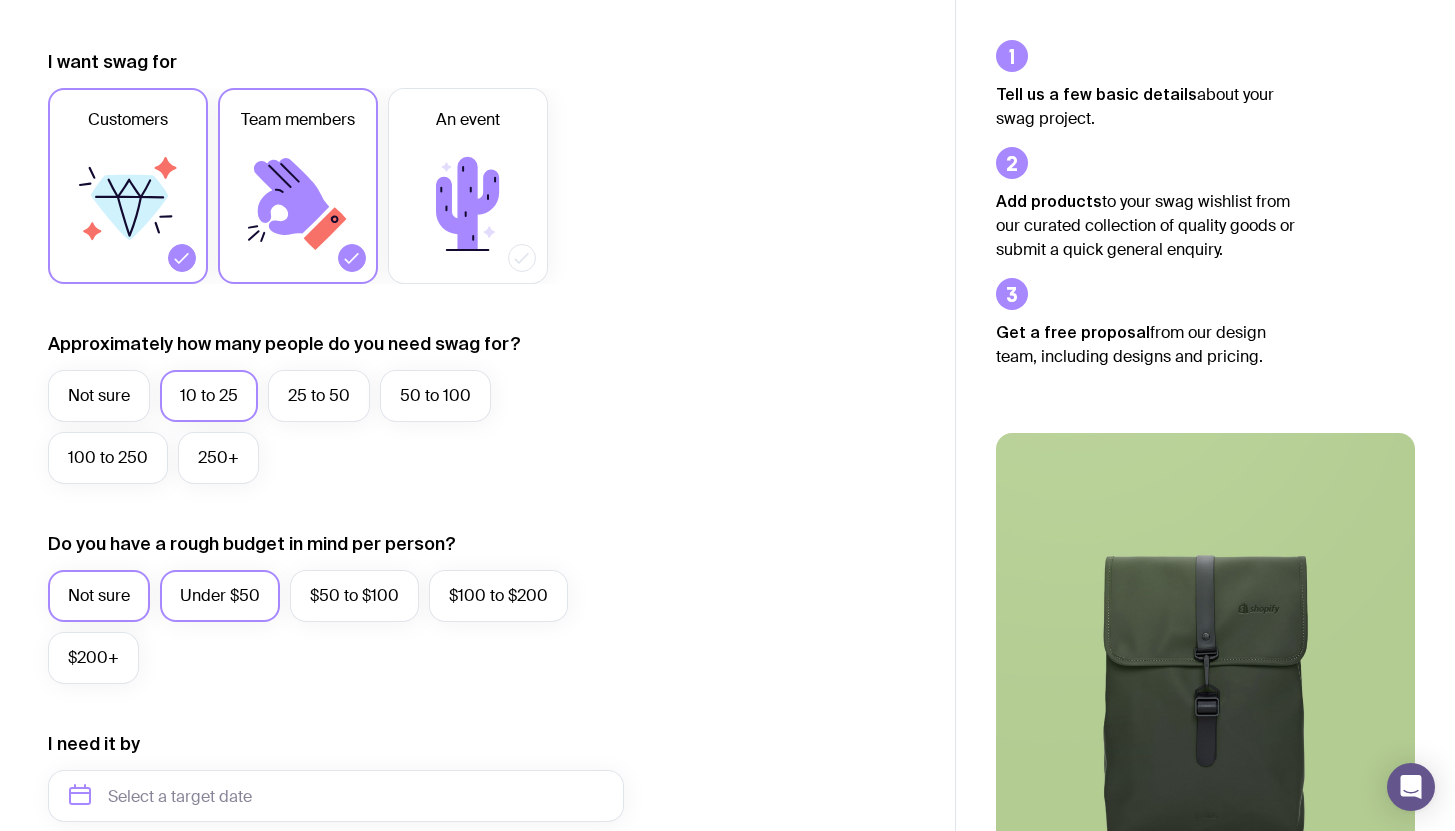 click on "Under $50" at bounding box center [220, 596] 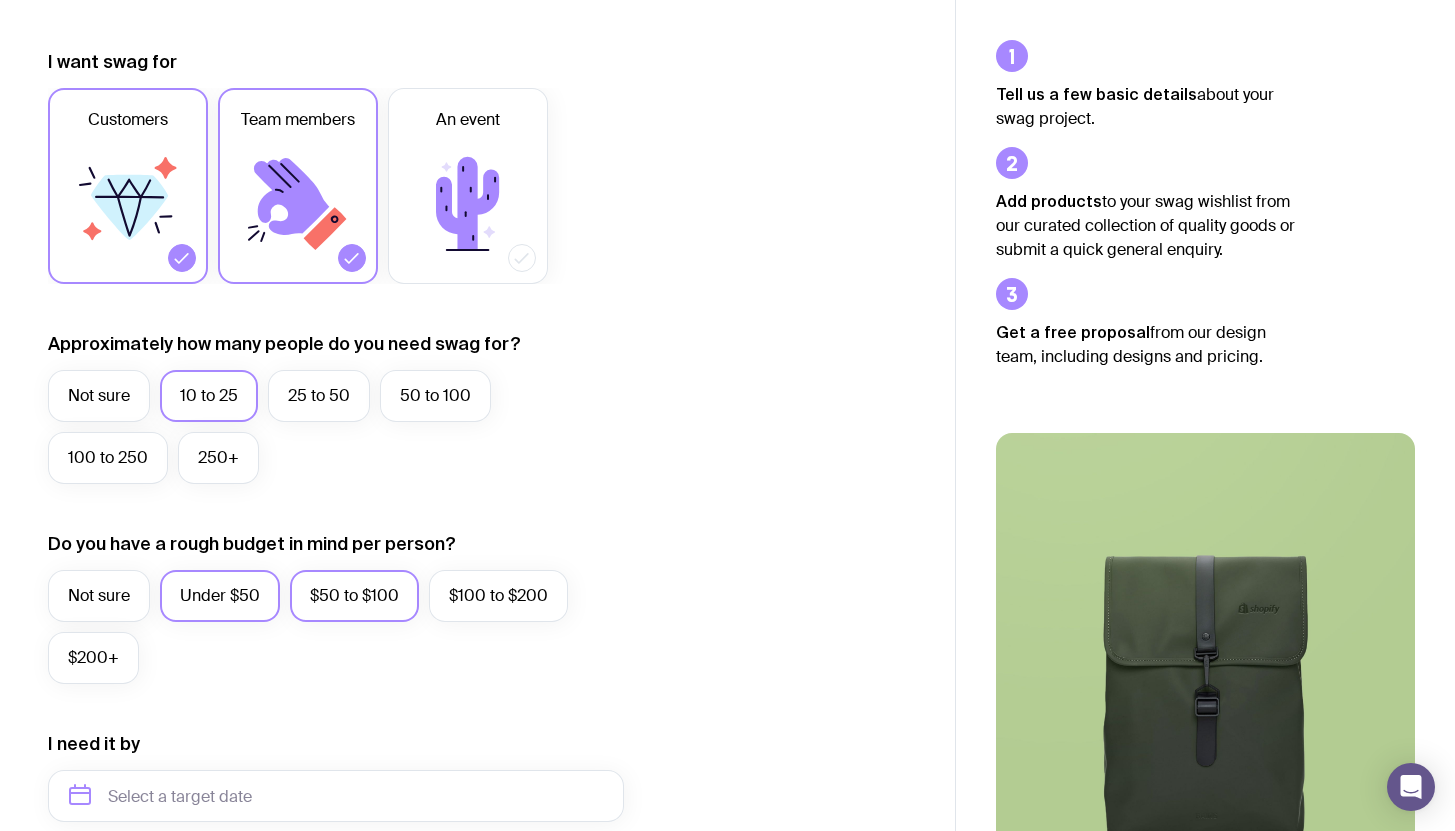 click on "$50 to $100" at bounding box center [354, 596] 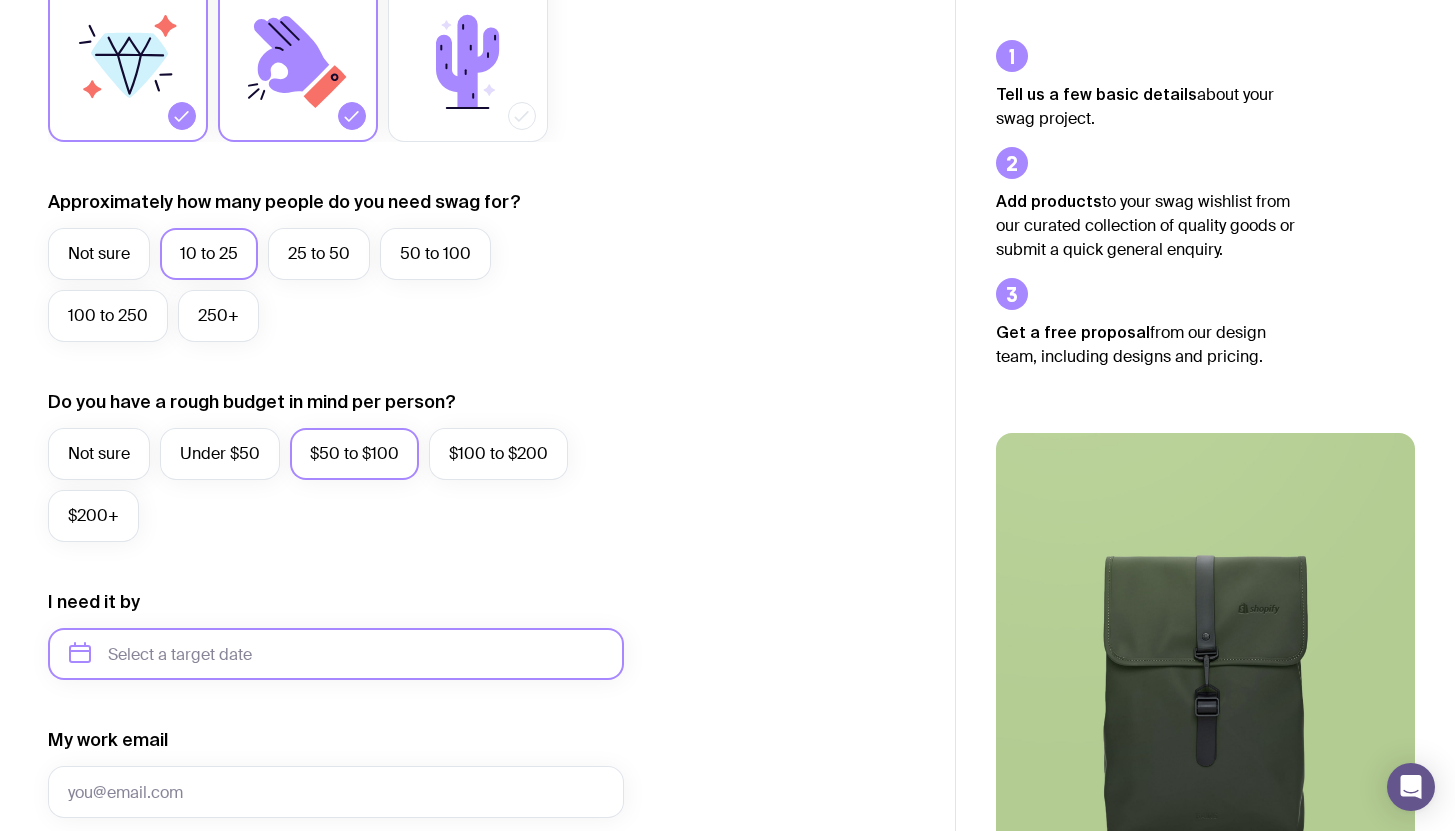 scroll, scrollTop: 439, scrollLeft: 0, axis: vertical 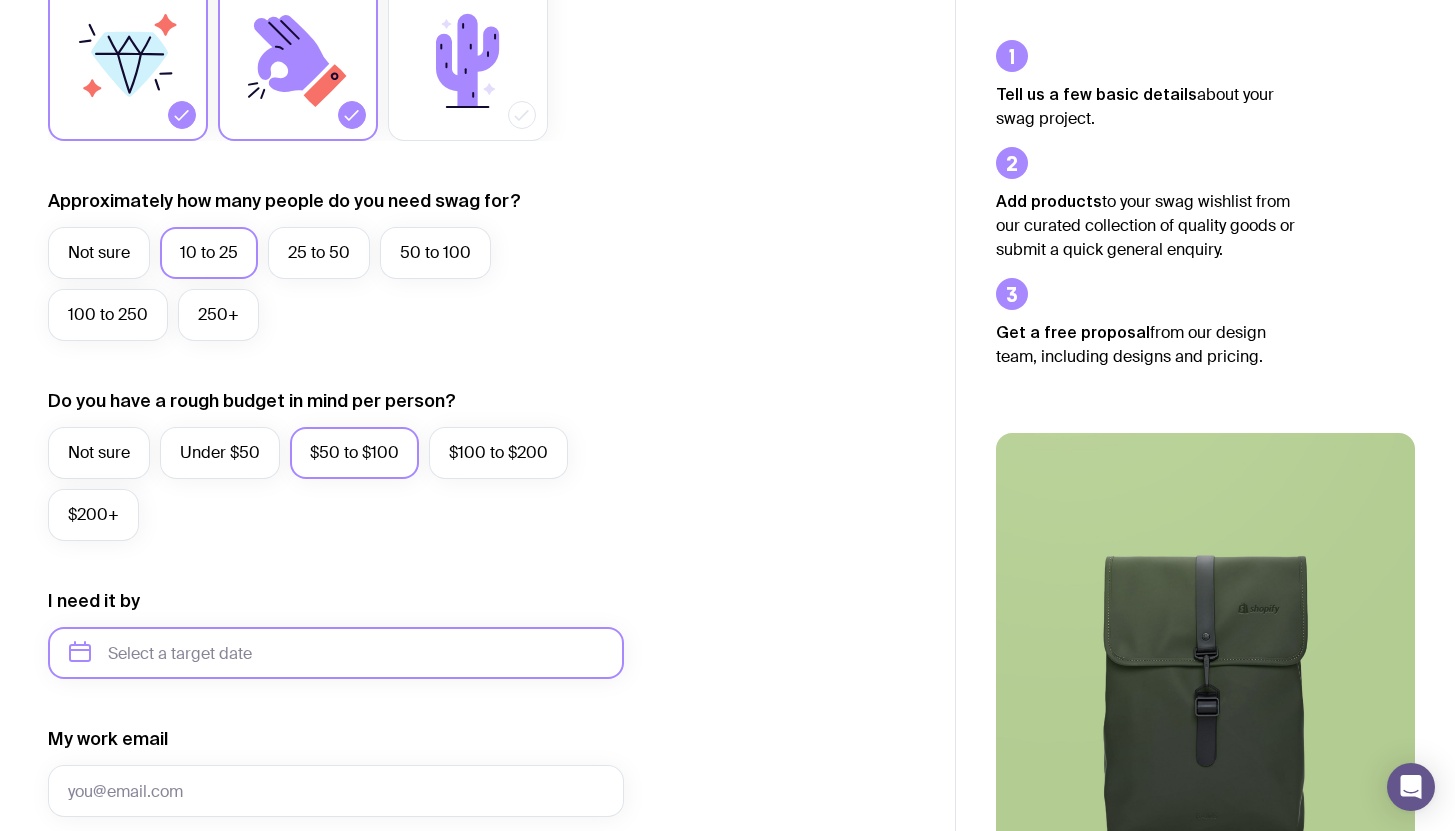 click at bounding box center (336, 653) 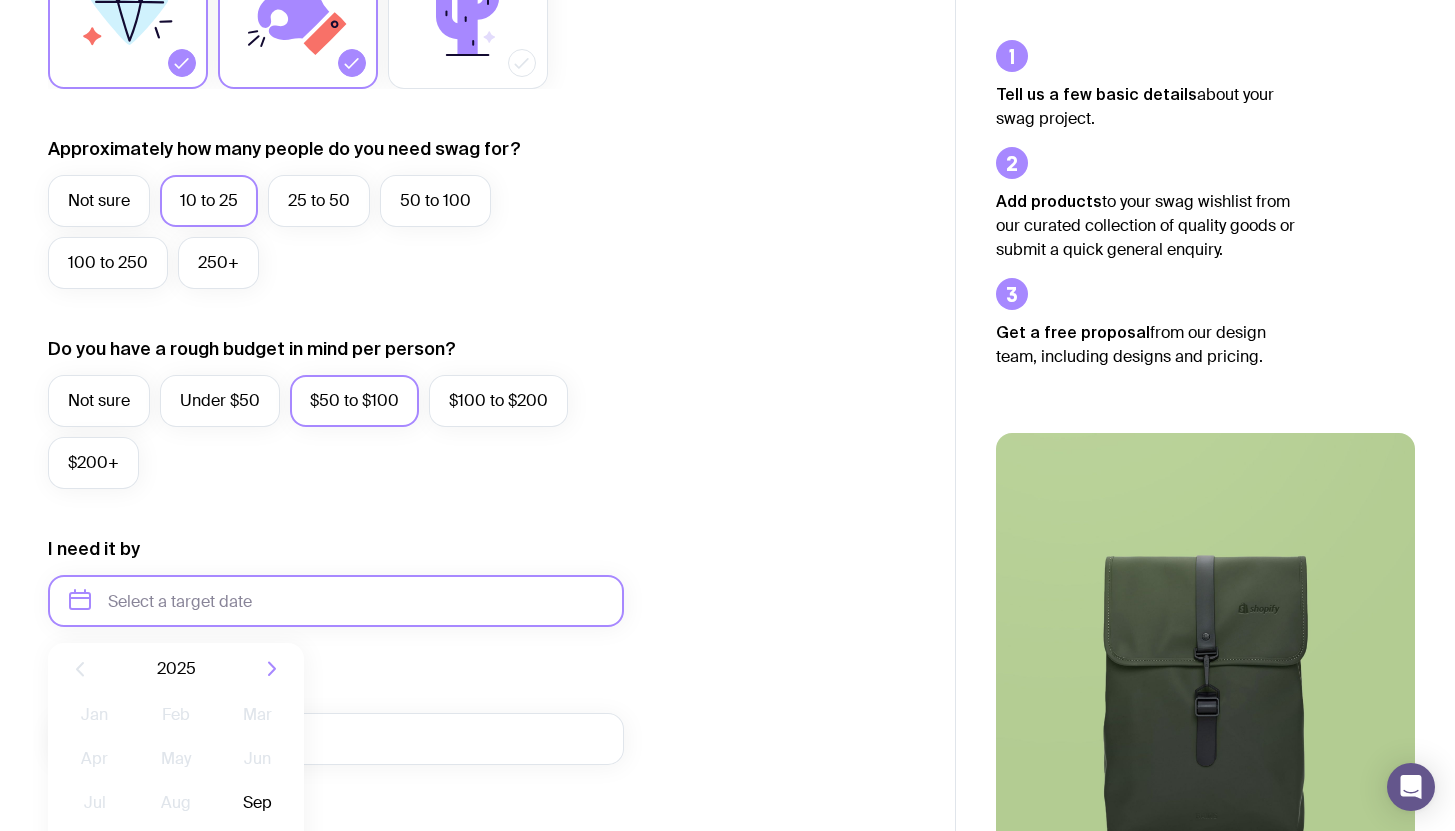 scroll, scrollTop: 609, scrollLeft: 0, axis: vertical 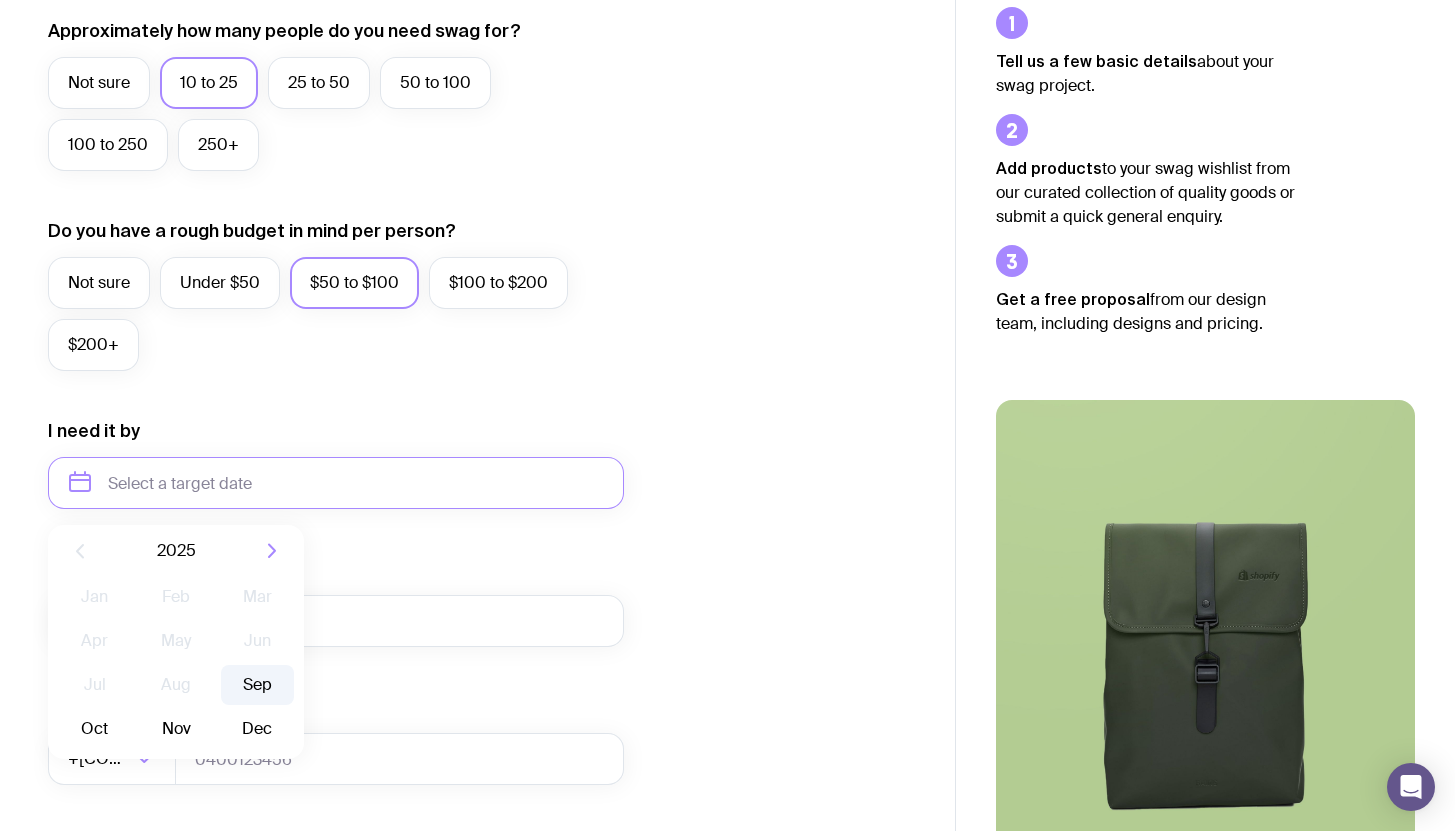 click on "Sep" 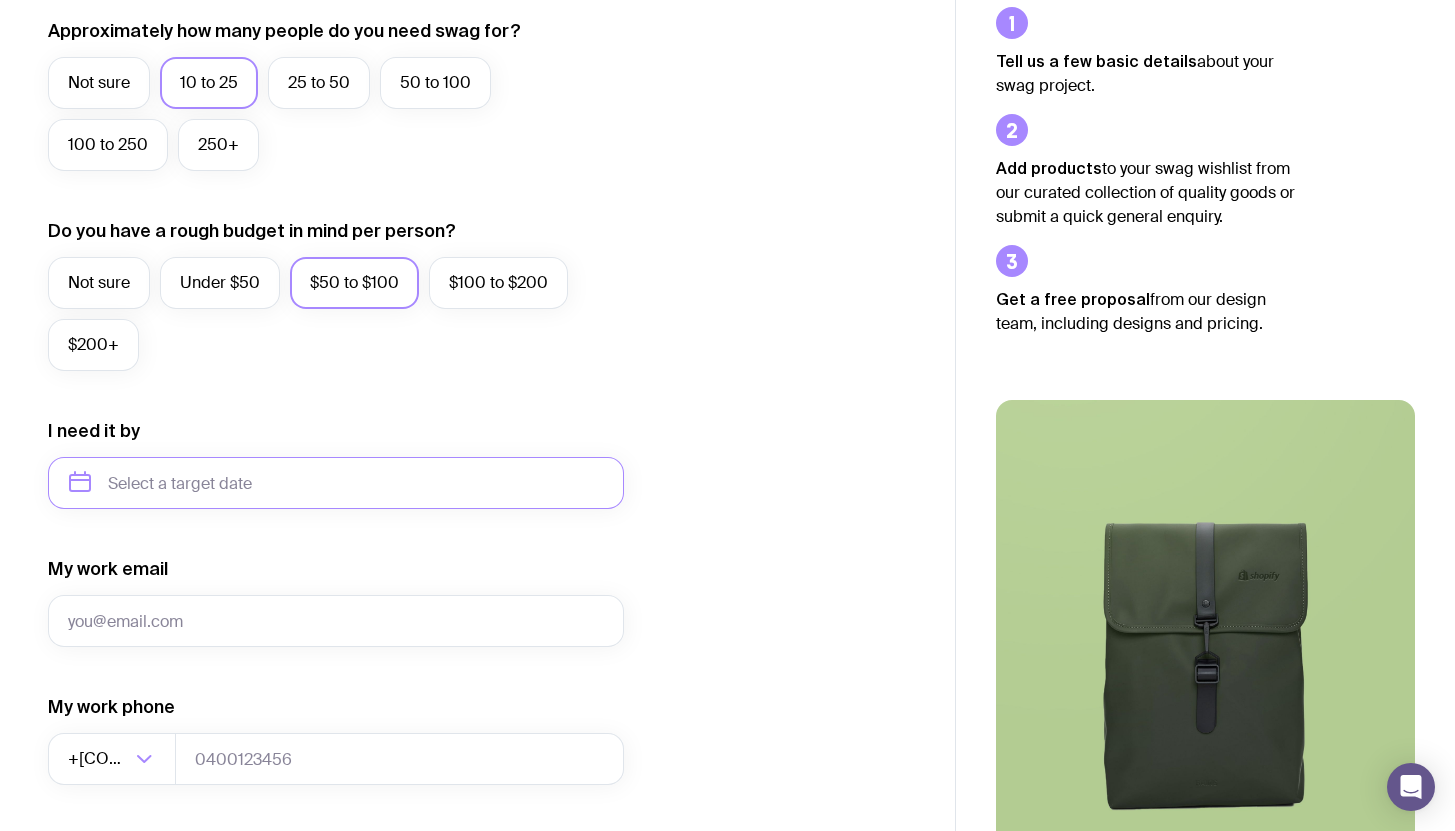 type on "September 2025" 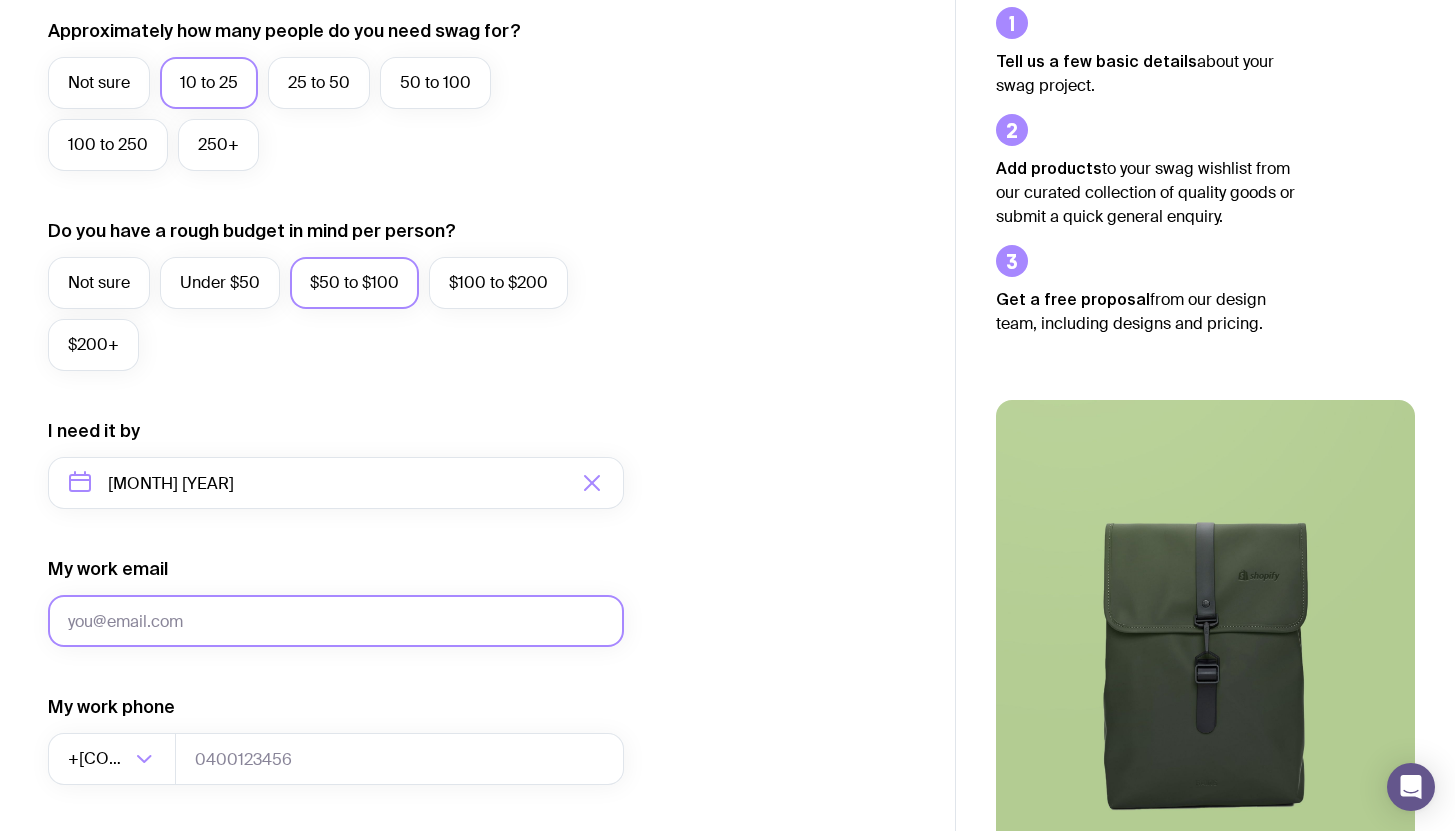 click on "My work email" at bounding box center (336, 621) 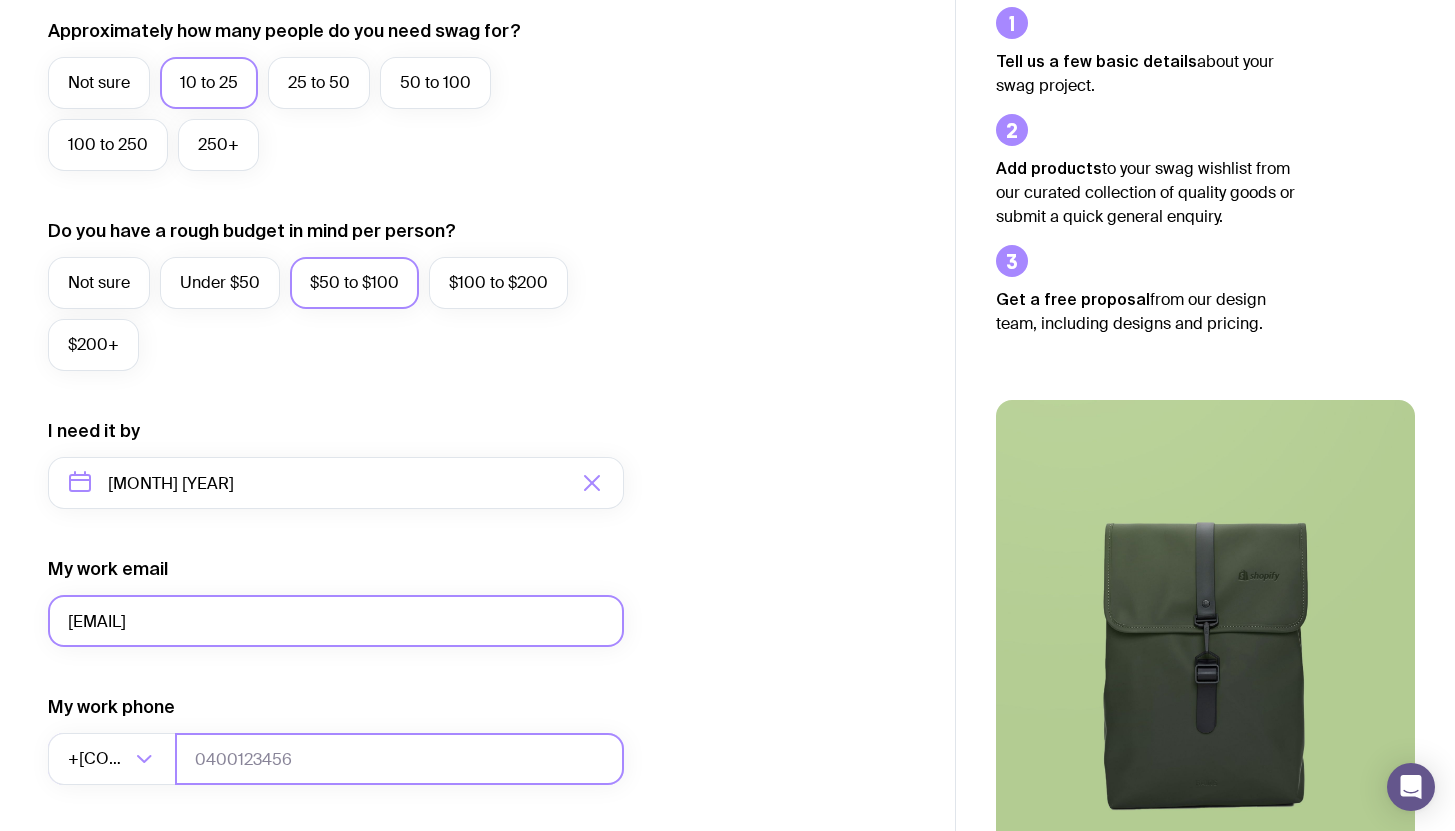 type on "0424150502" 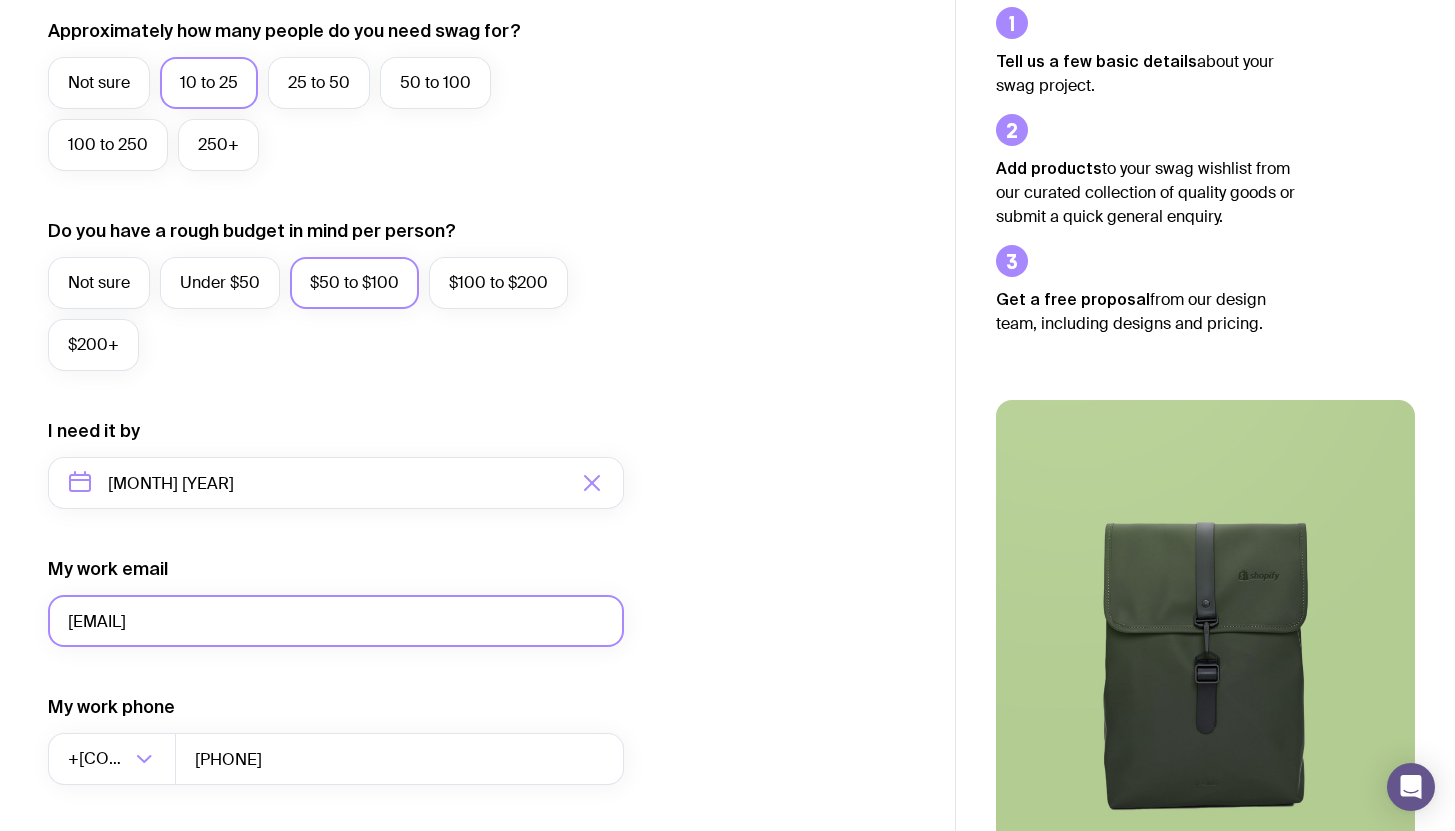 scroll, scrollTop: 869, scrollLeft: 0, axis: vertical 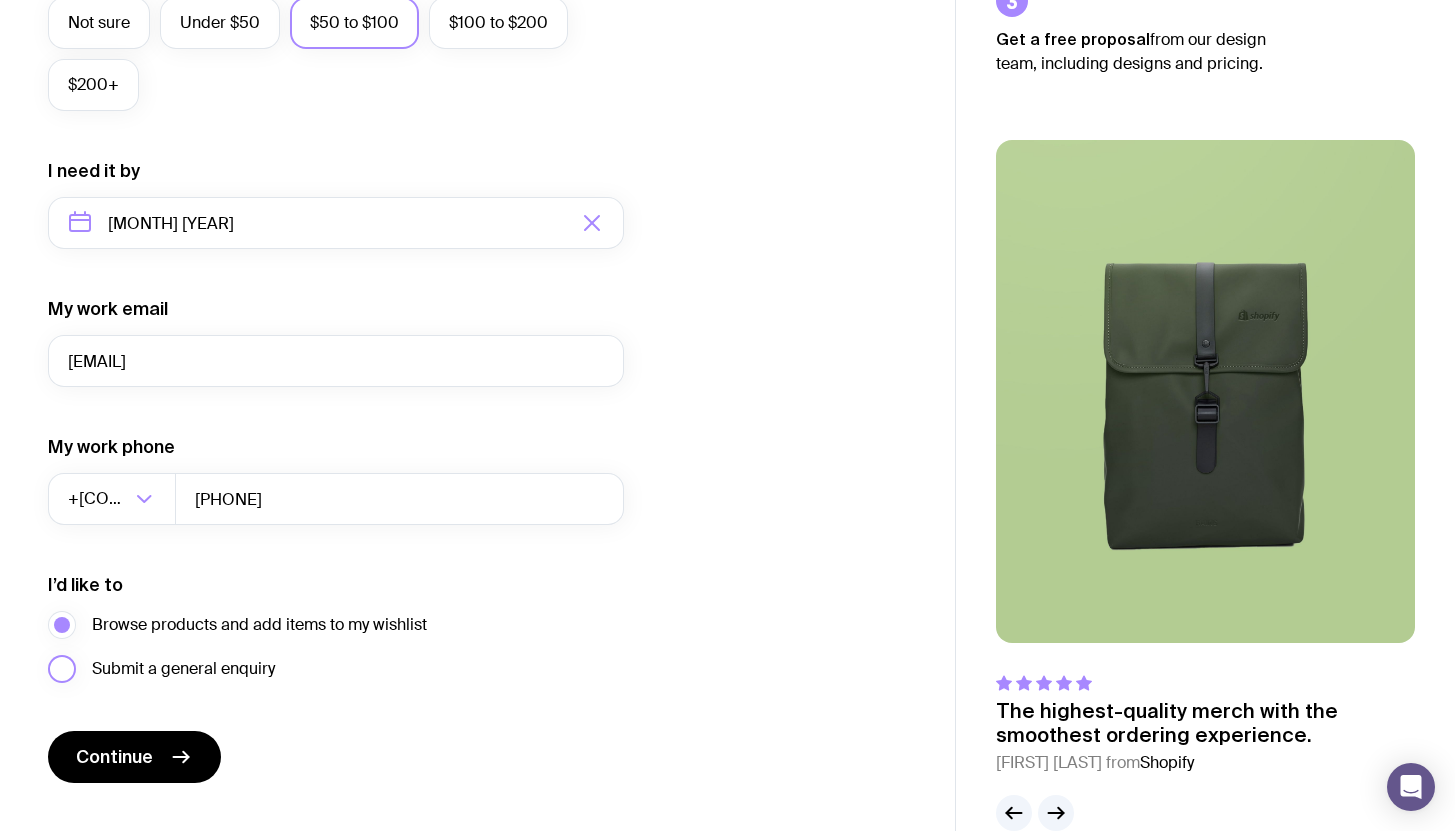 click on "Submit a general enquiry" at bounding box center [183, 669] 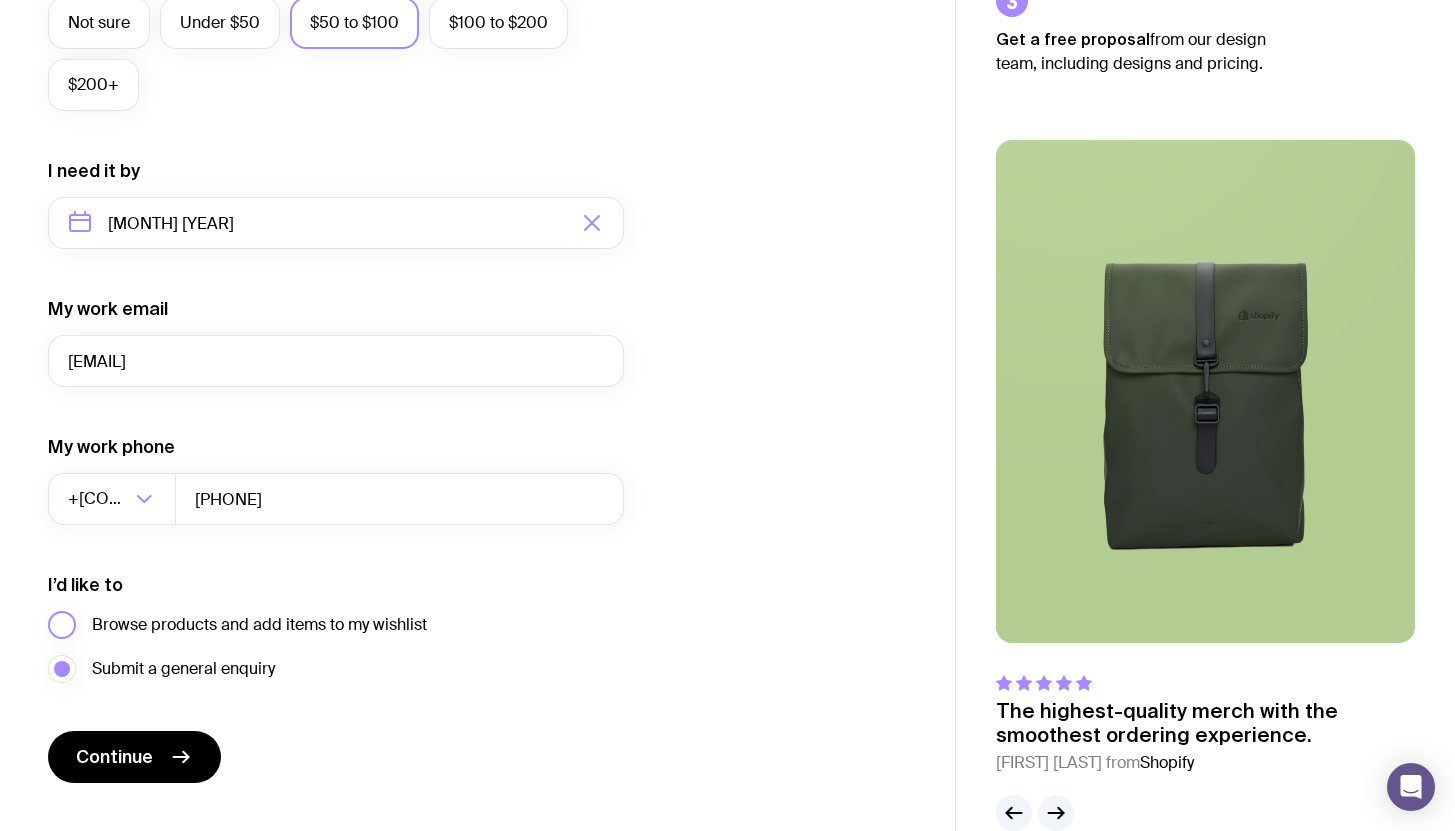 click on "Browse products and add items to my wishlist" at bounding box center (259, 625) 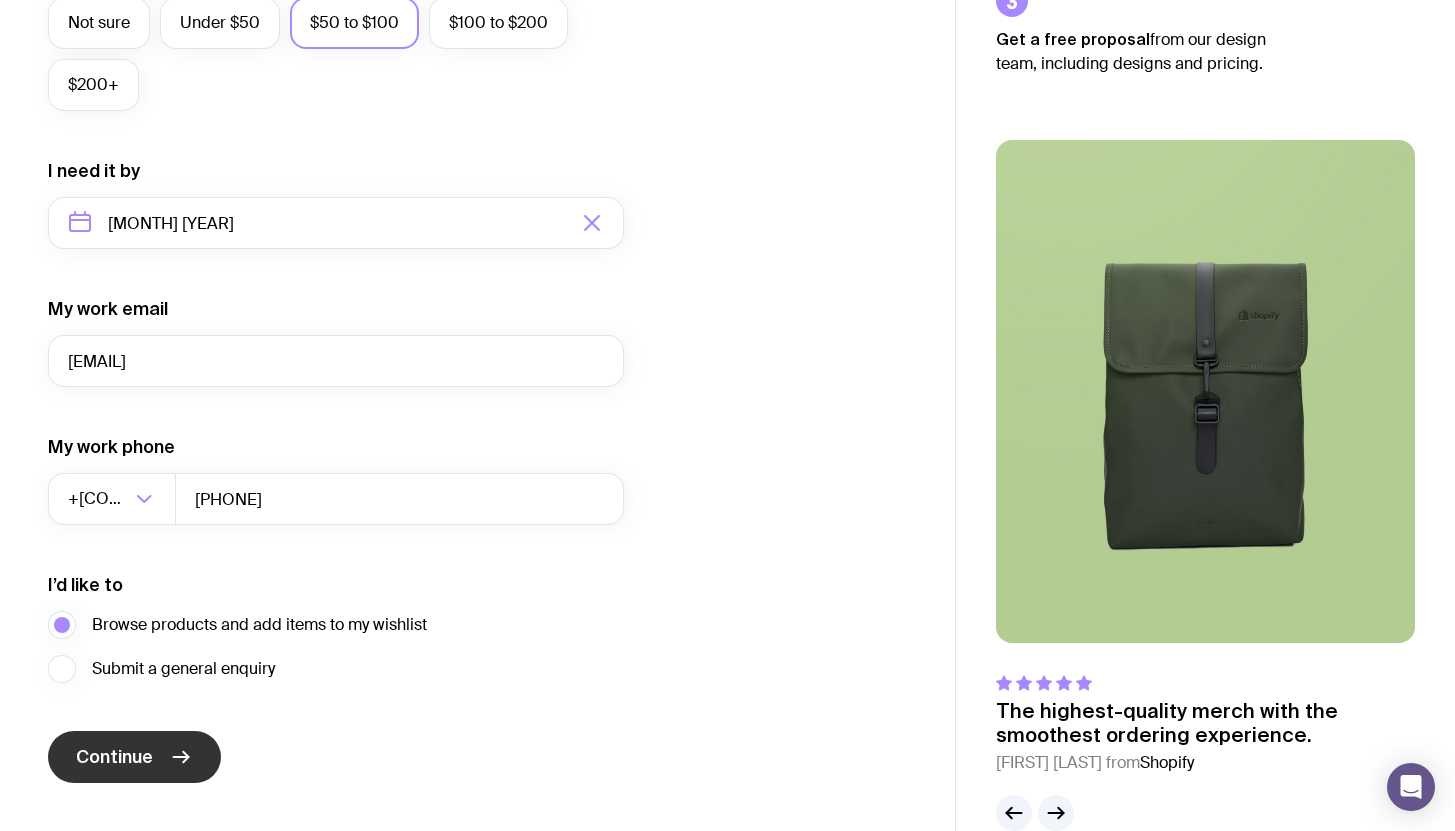 click on "Continue" at bounding box center [114, 757] 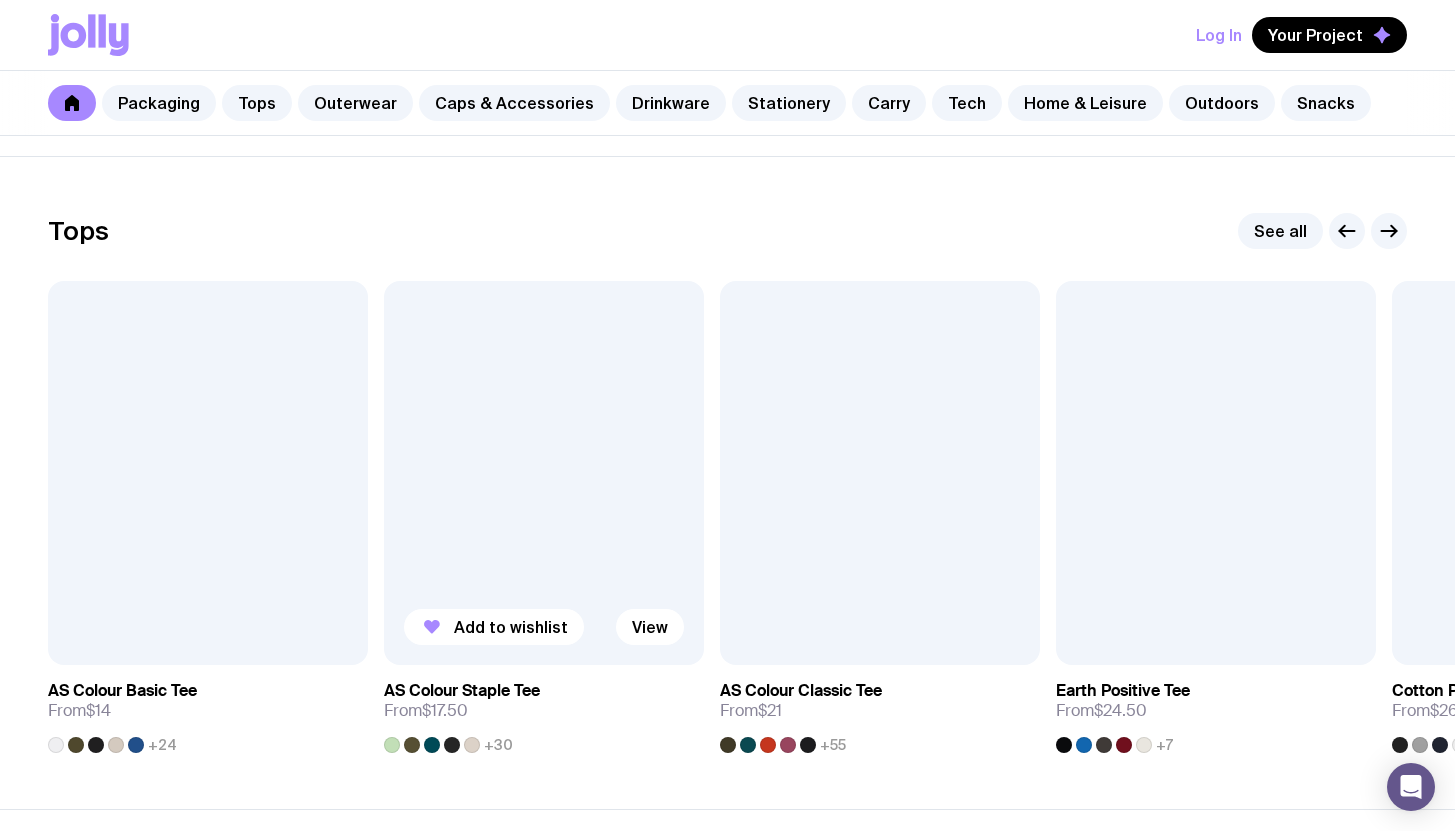 scroll, scrollTop: 1017, scrollLeft: 0, axis: vertical 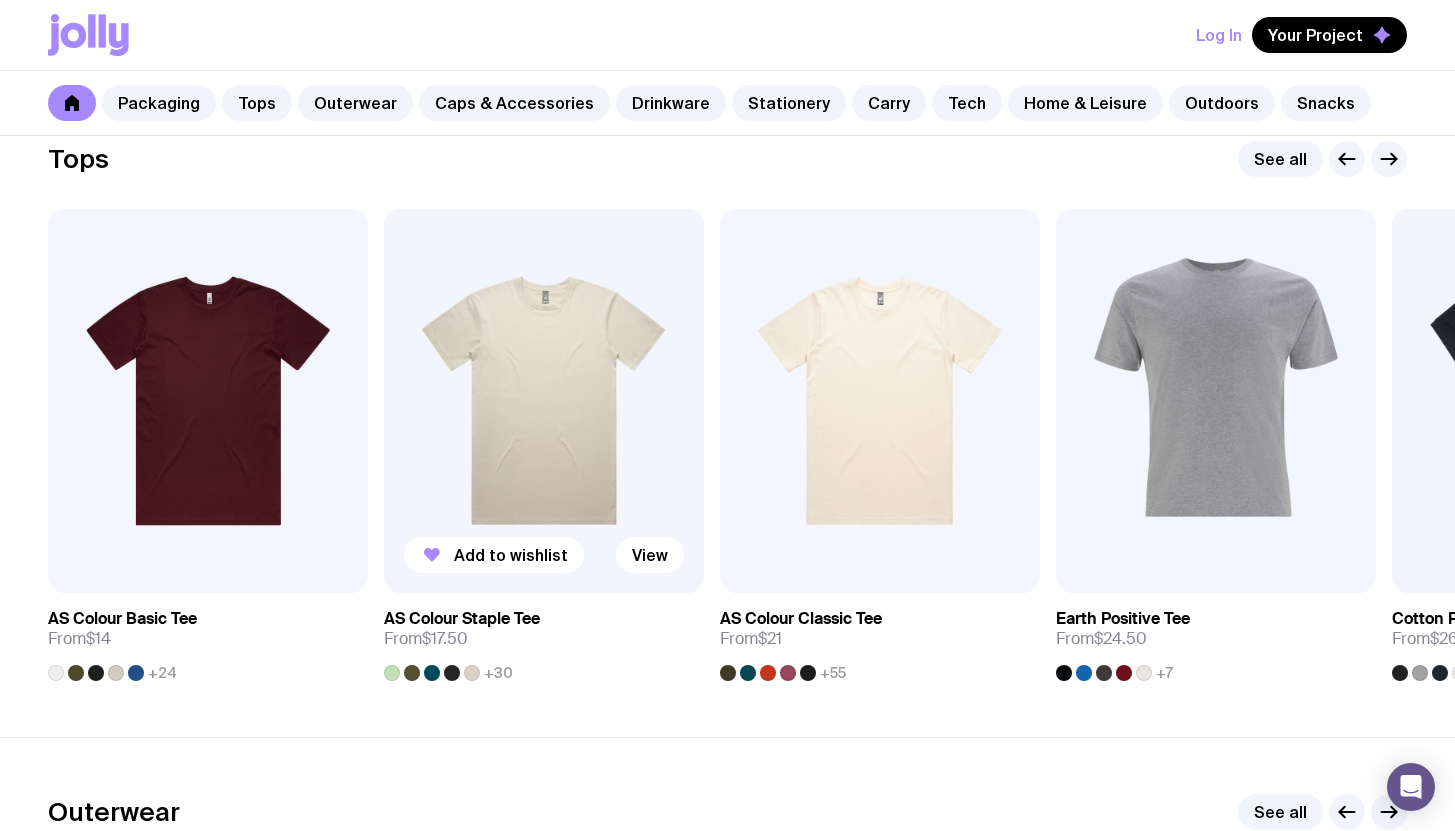 click 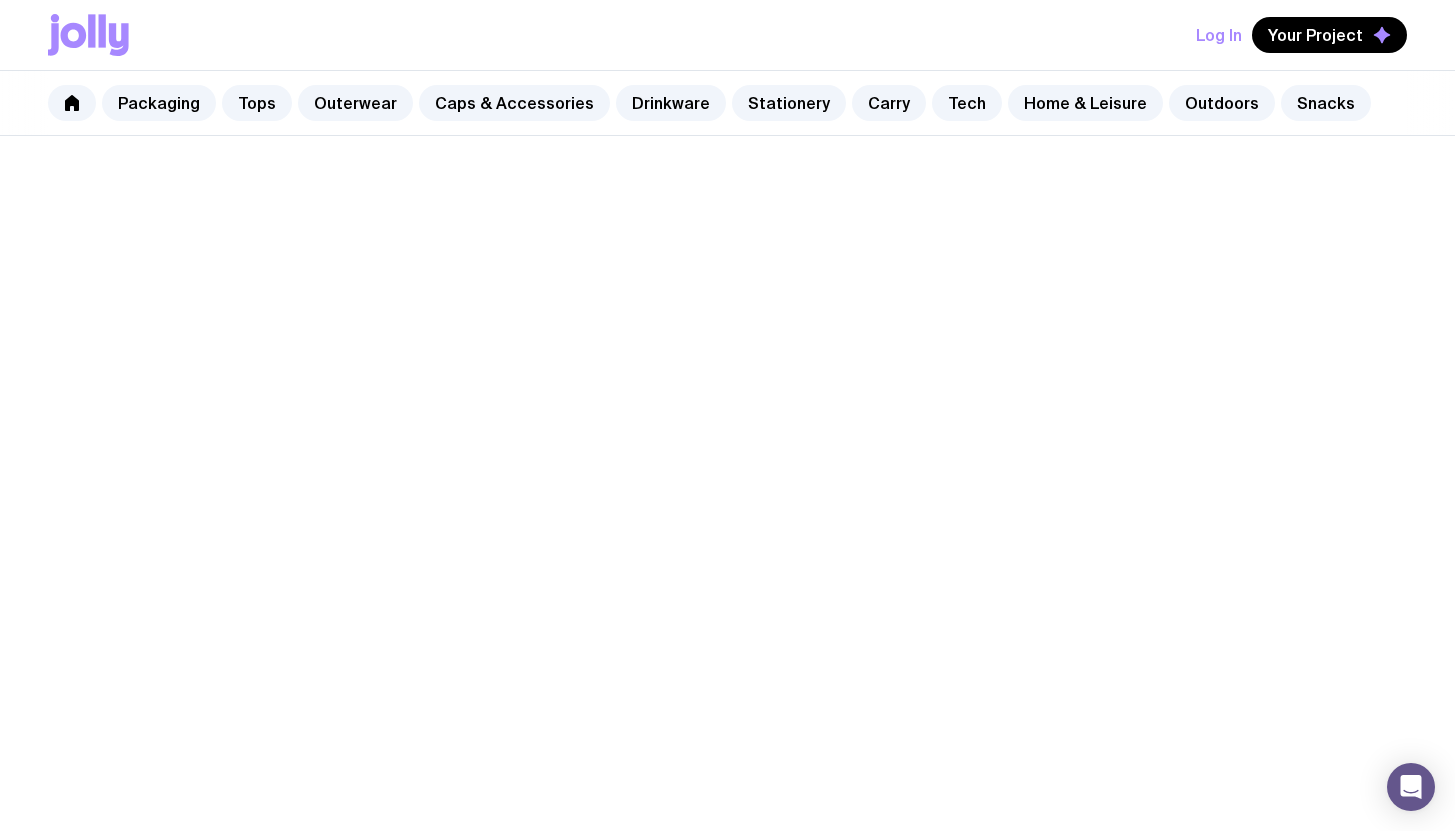 scroll, scrollTop: 0, scrollLeft: 0, axis: both 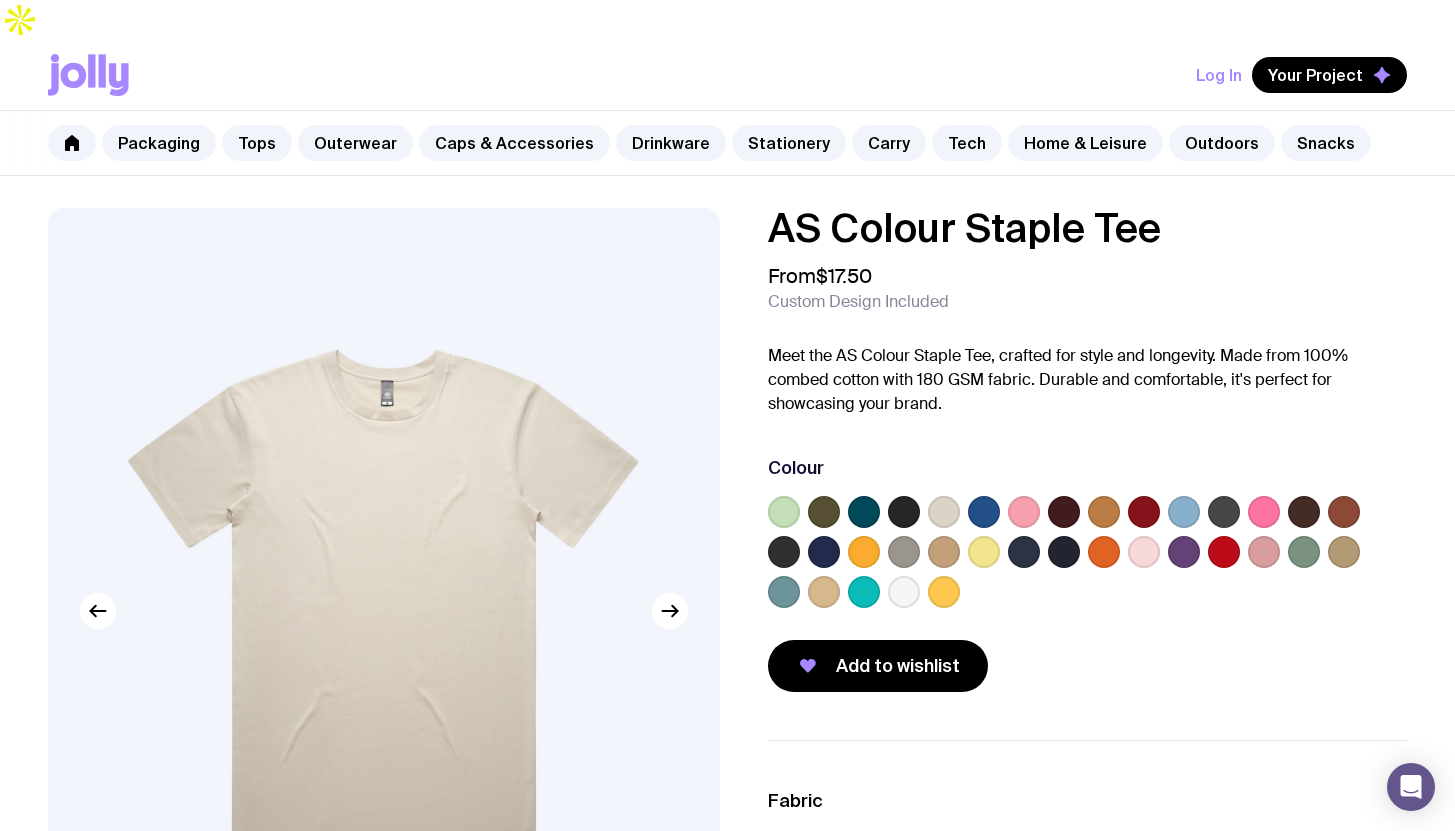 click 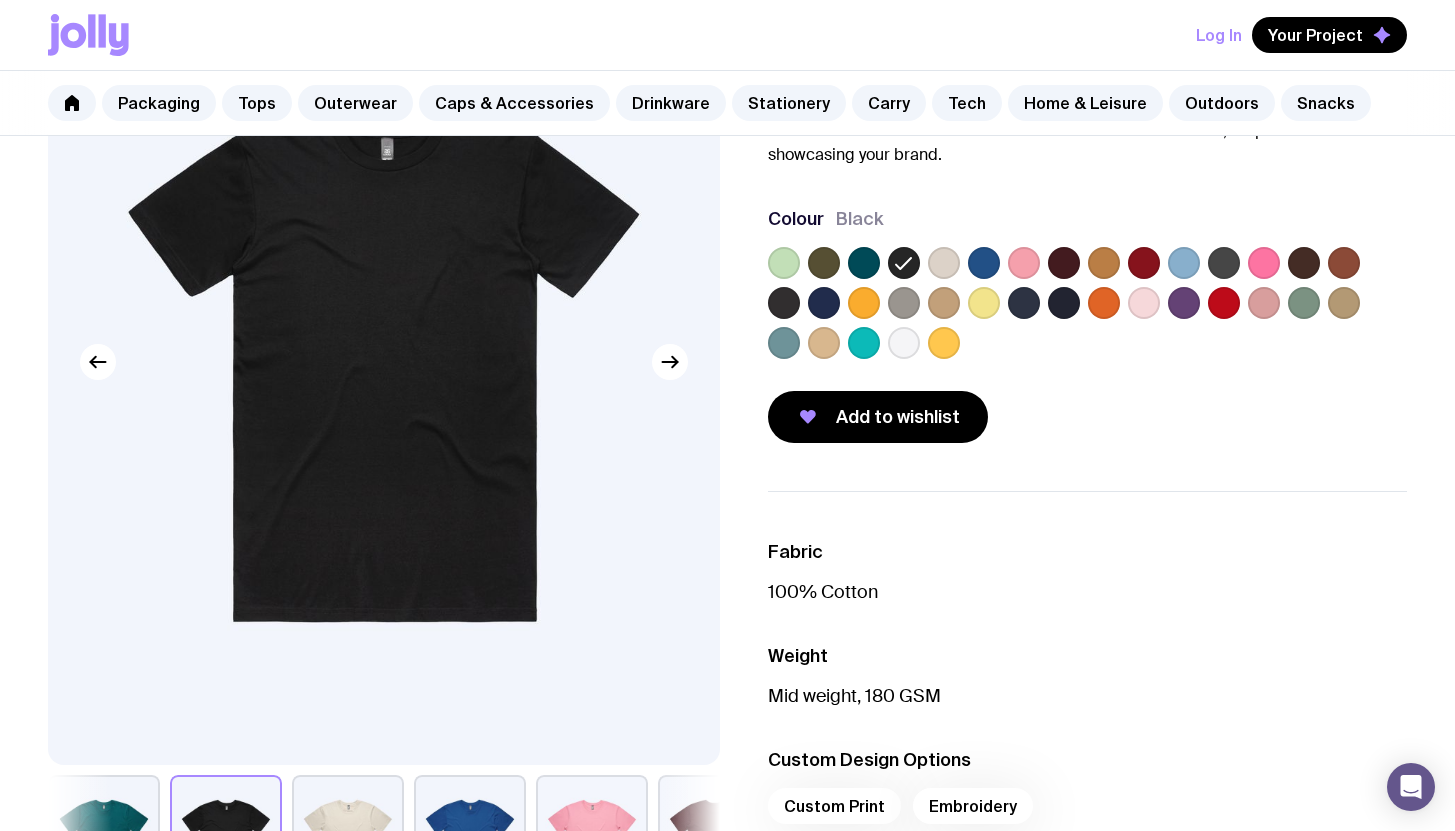 scroll, scrollTop: 512, scrollLeft: 0, axis: vertical 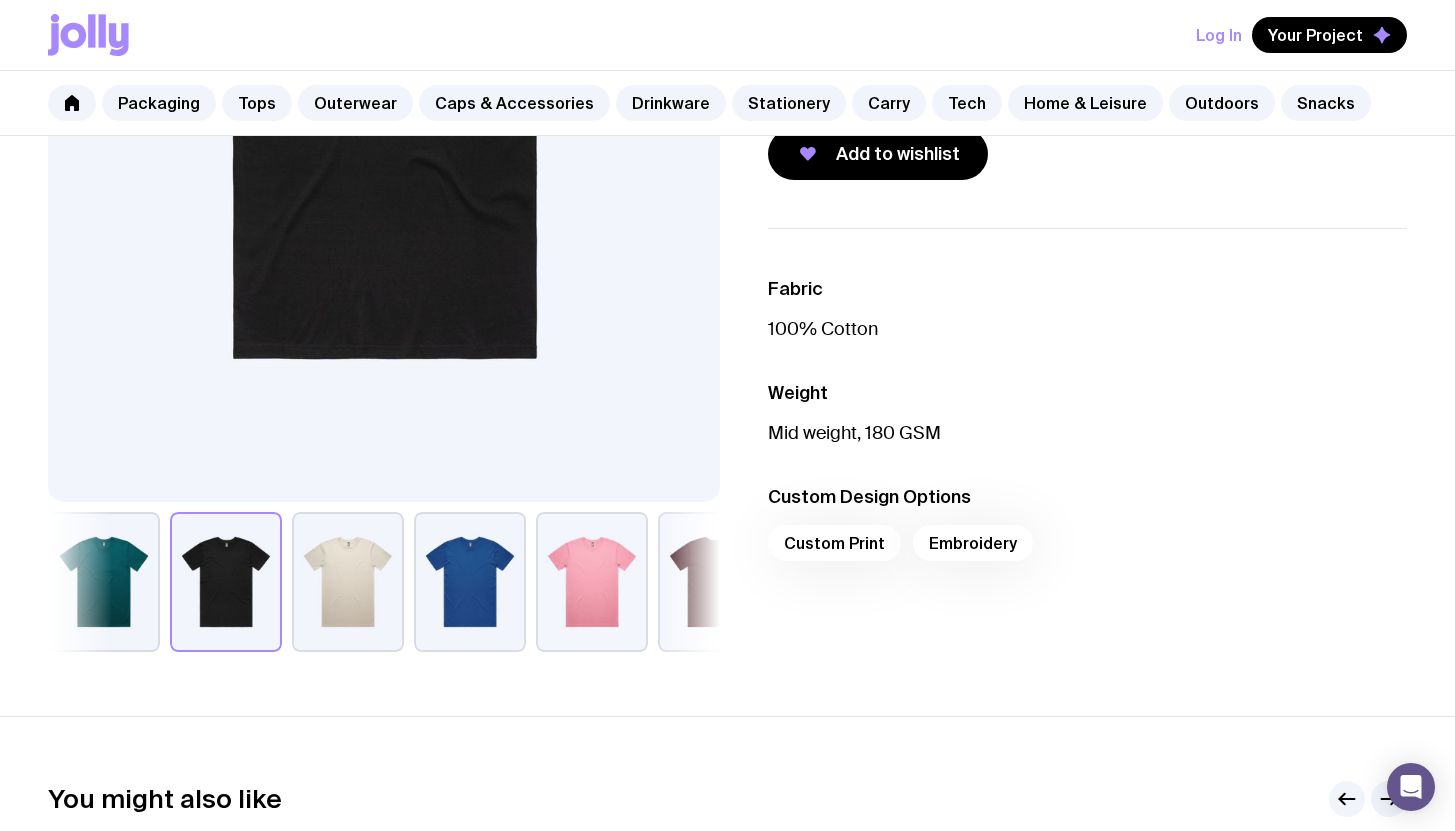 click on "Custom Print Embroidery" at bounding box center [1088, 549] 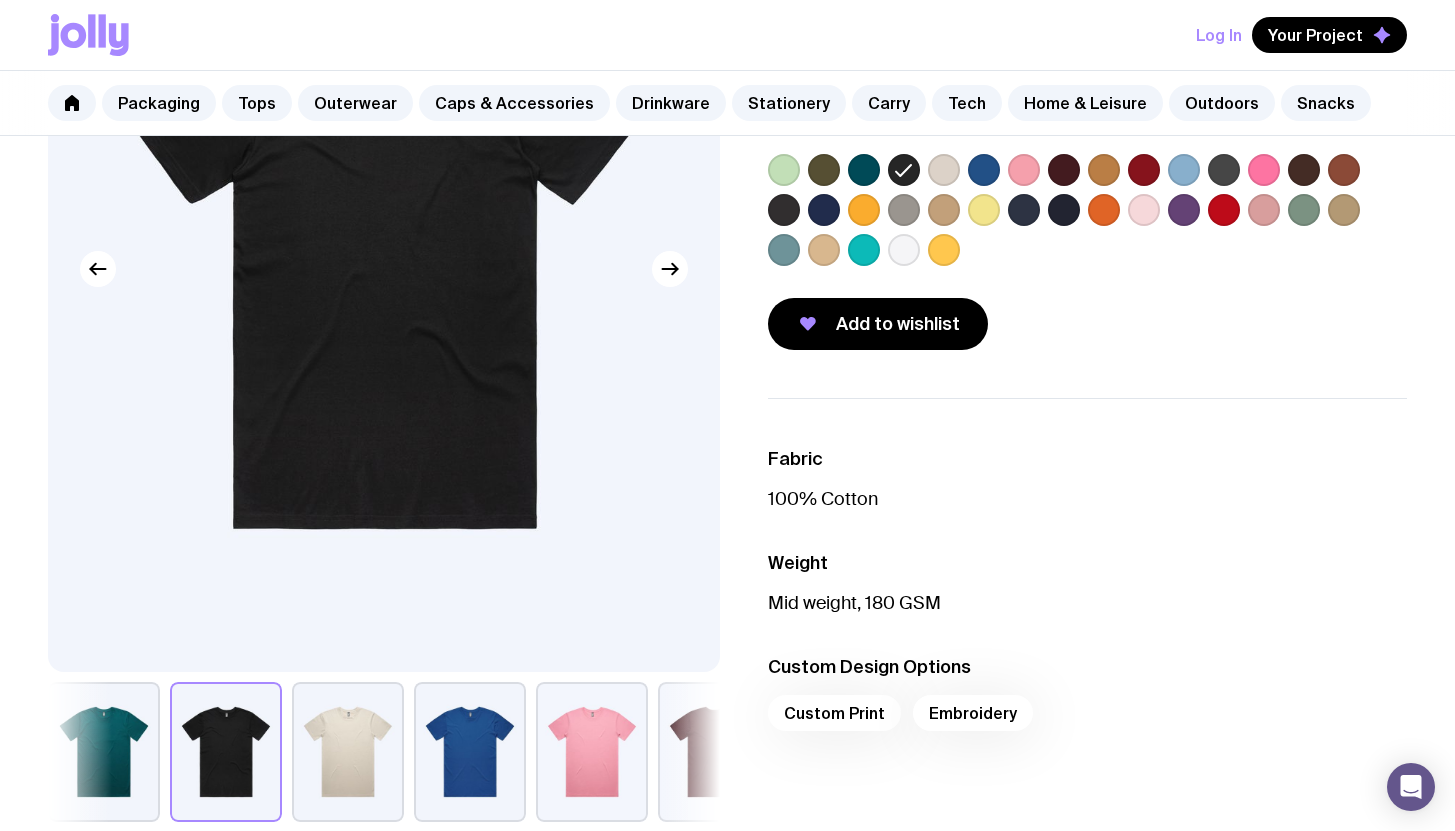 scroll, scrollTop: 316, scrollLeft: 0, axis: vertical 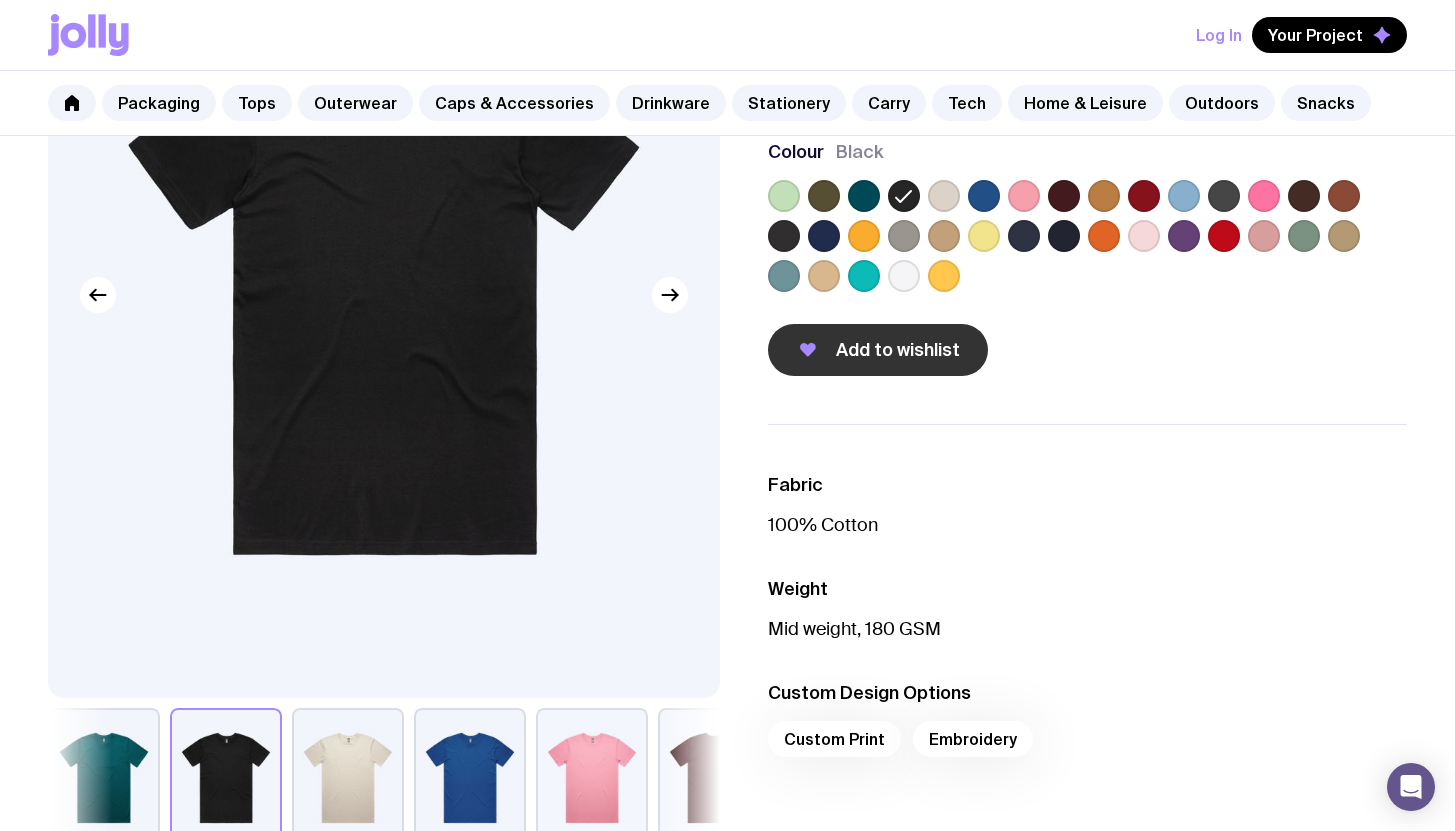 click on "Add to wishlist" at bounding box center [878, 350] 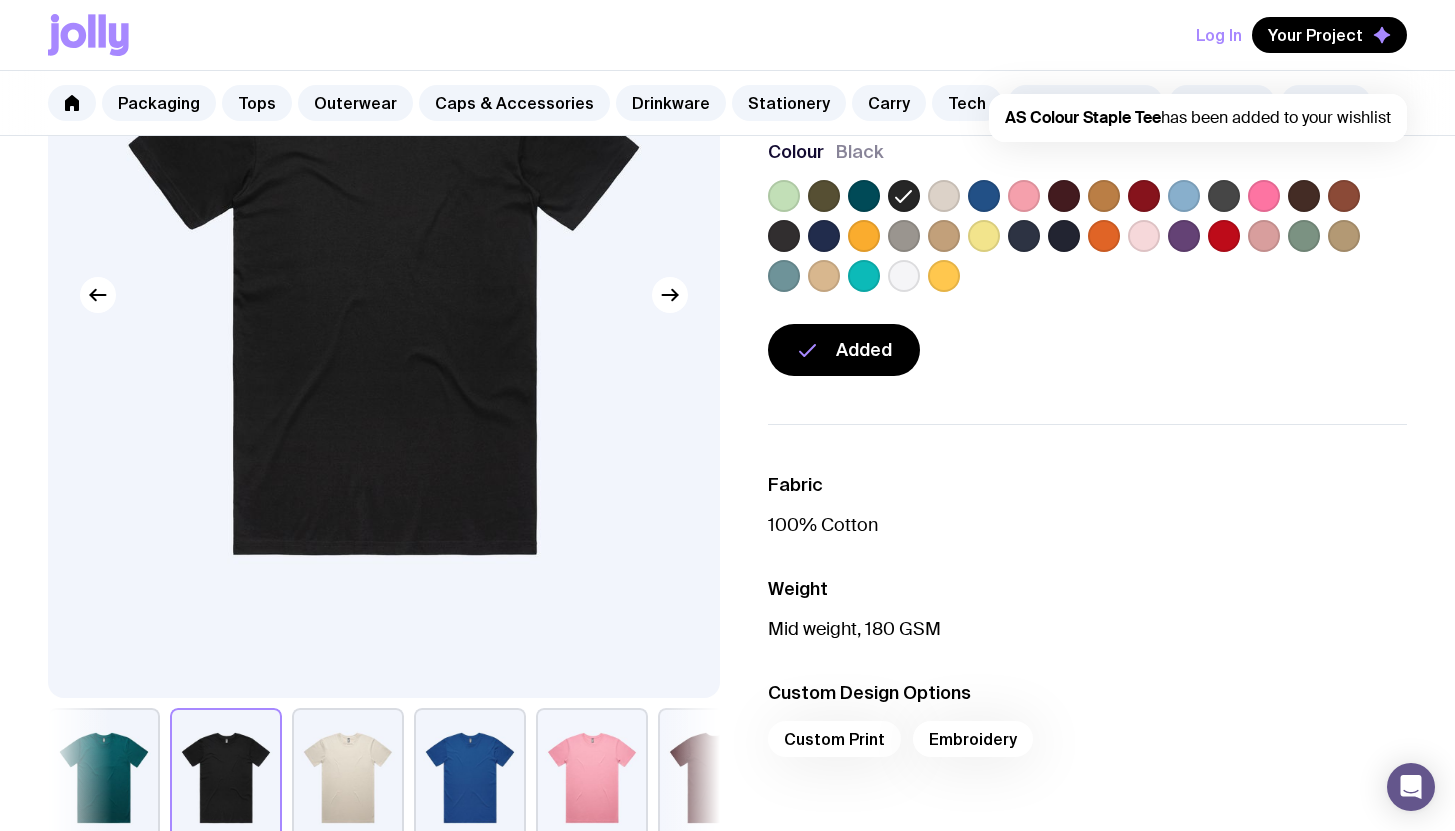 scroll, scrollTop: 0, scrollLeft: 0, axis: both 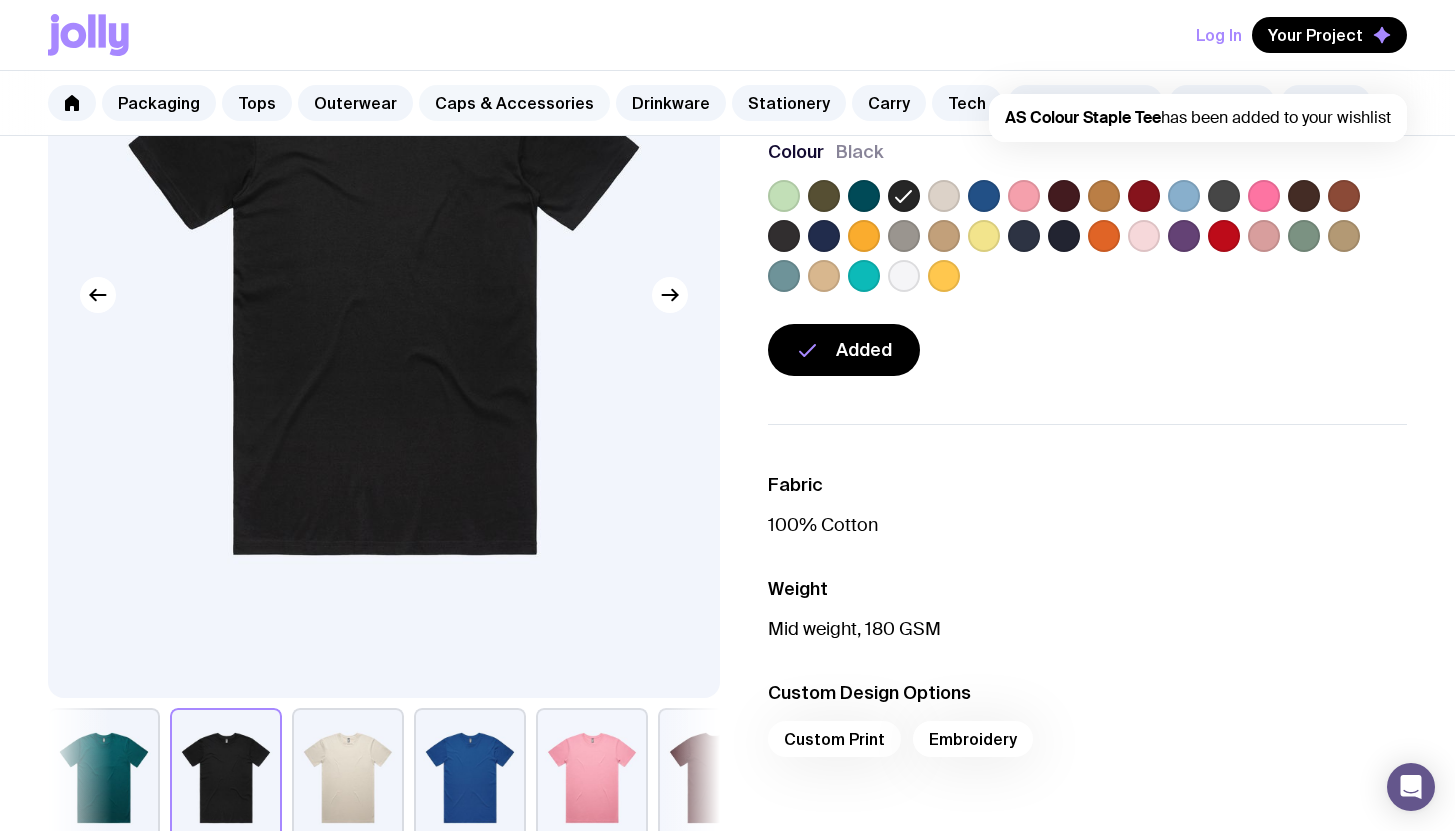 click on "Caps & Accessories" 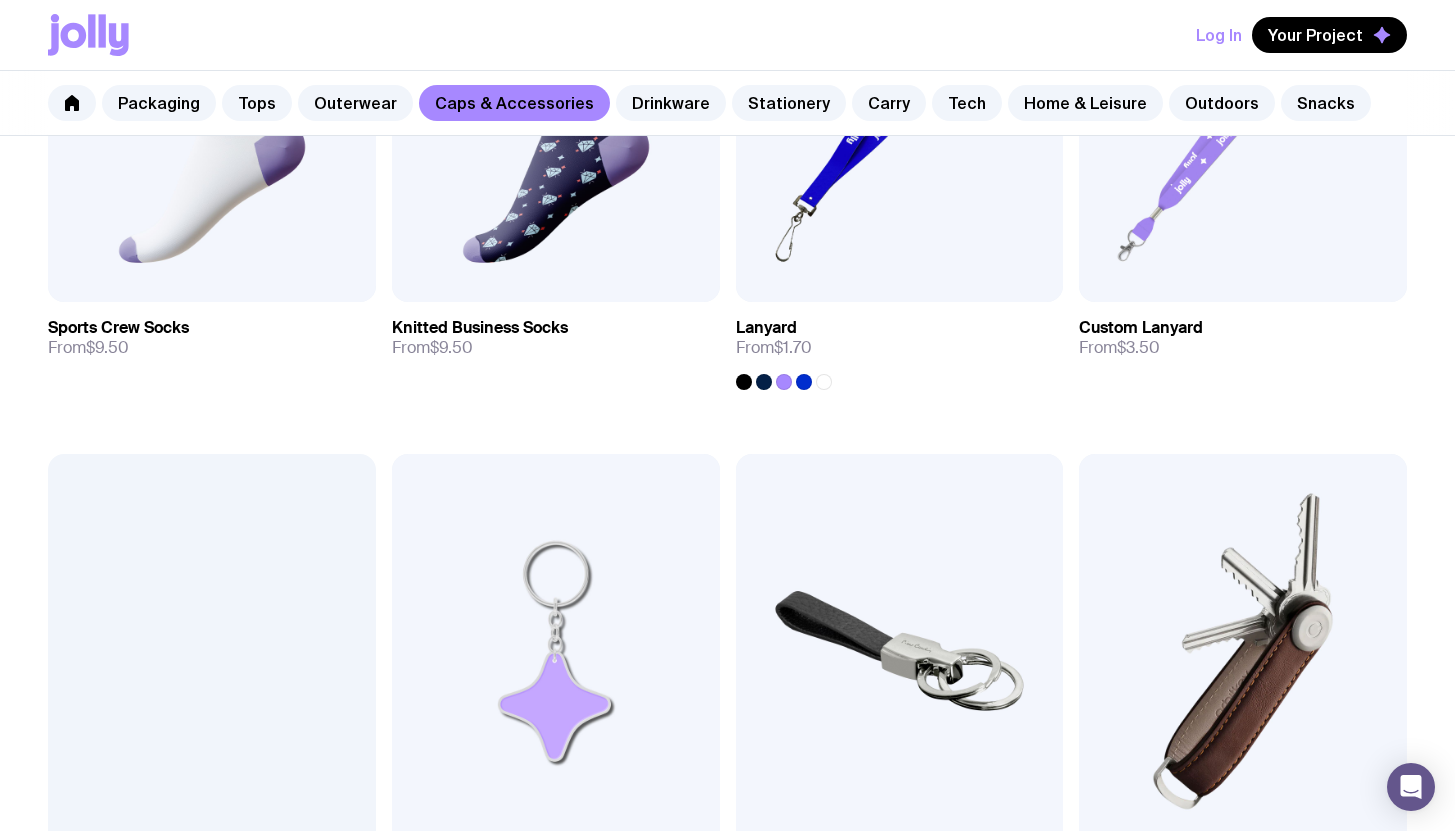 scroll, scrollTop: 2275, scrollLeft: 0, axis: vertical 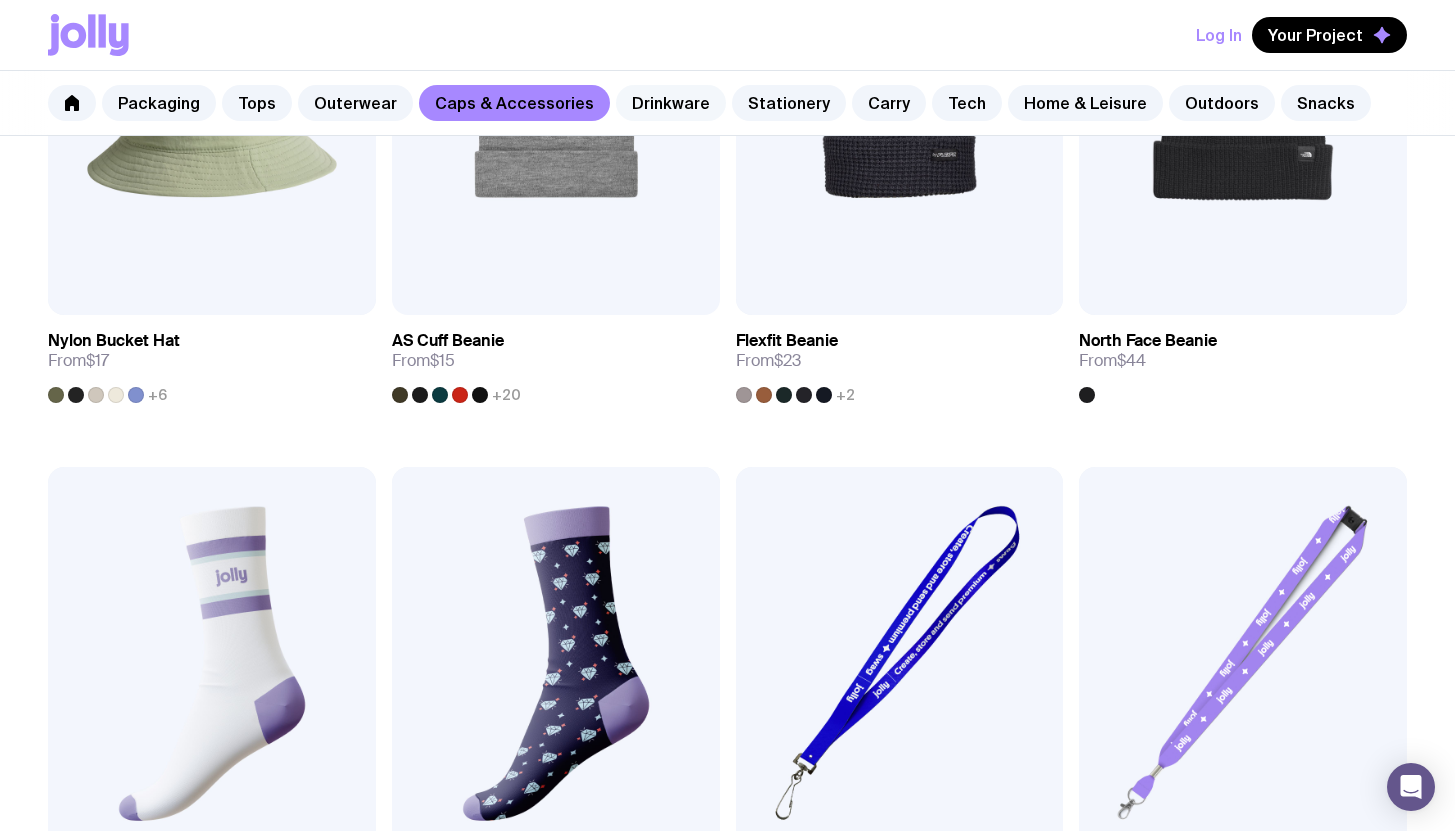 click on "Drinkware" 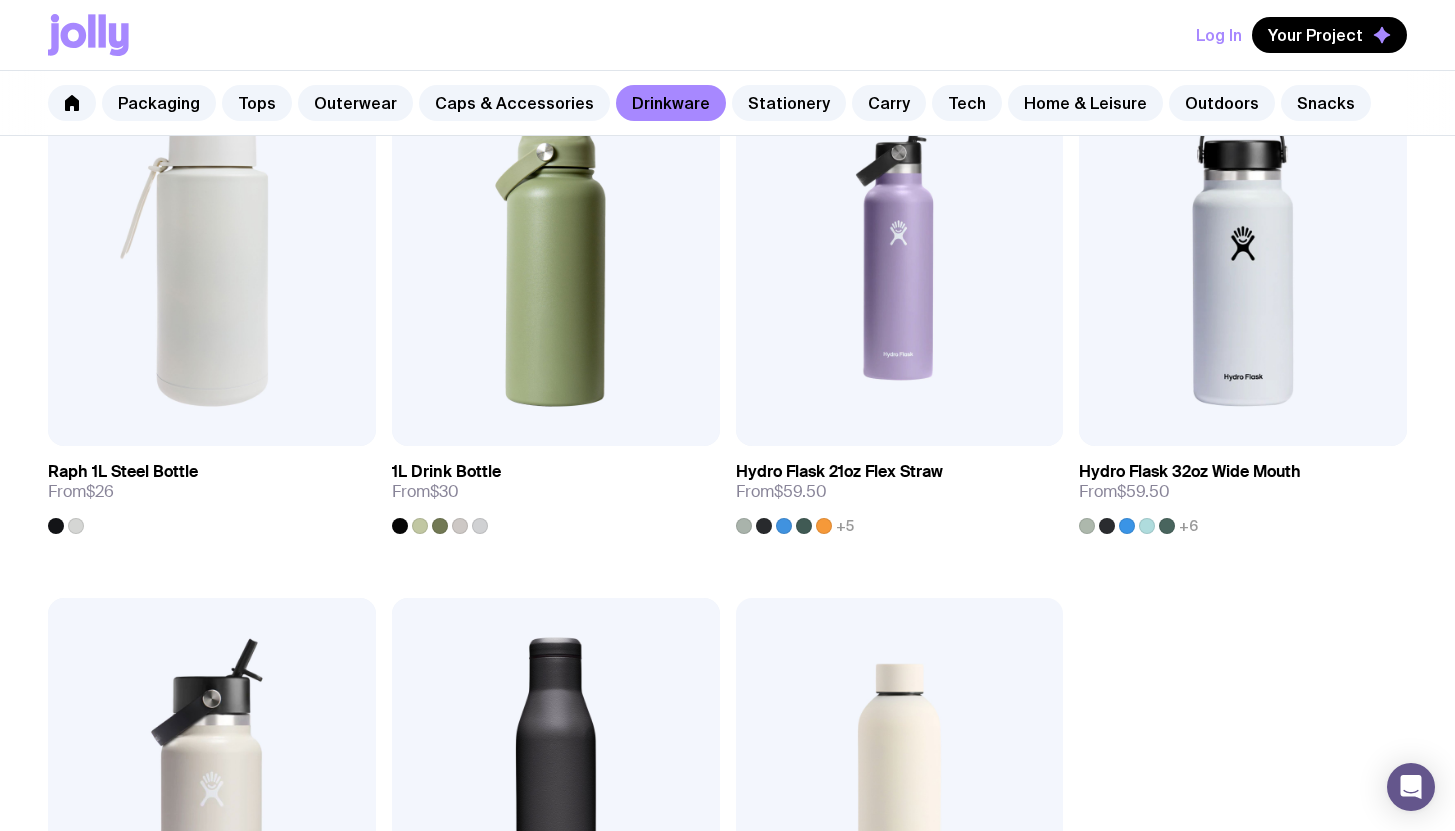 scroll, scrollTop: 2653, scrollLeft: 0, axis: vertical 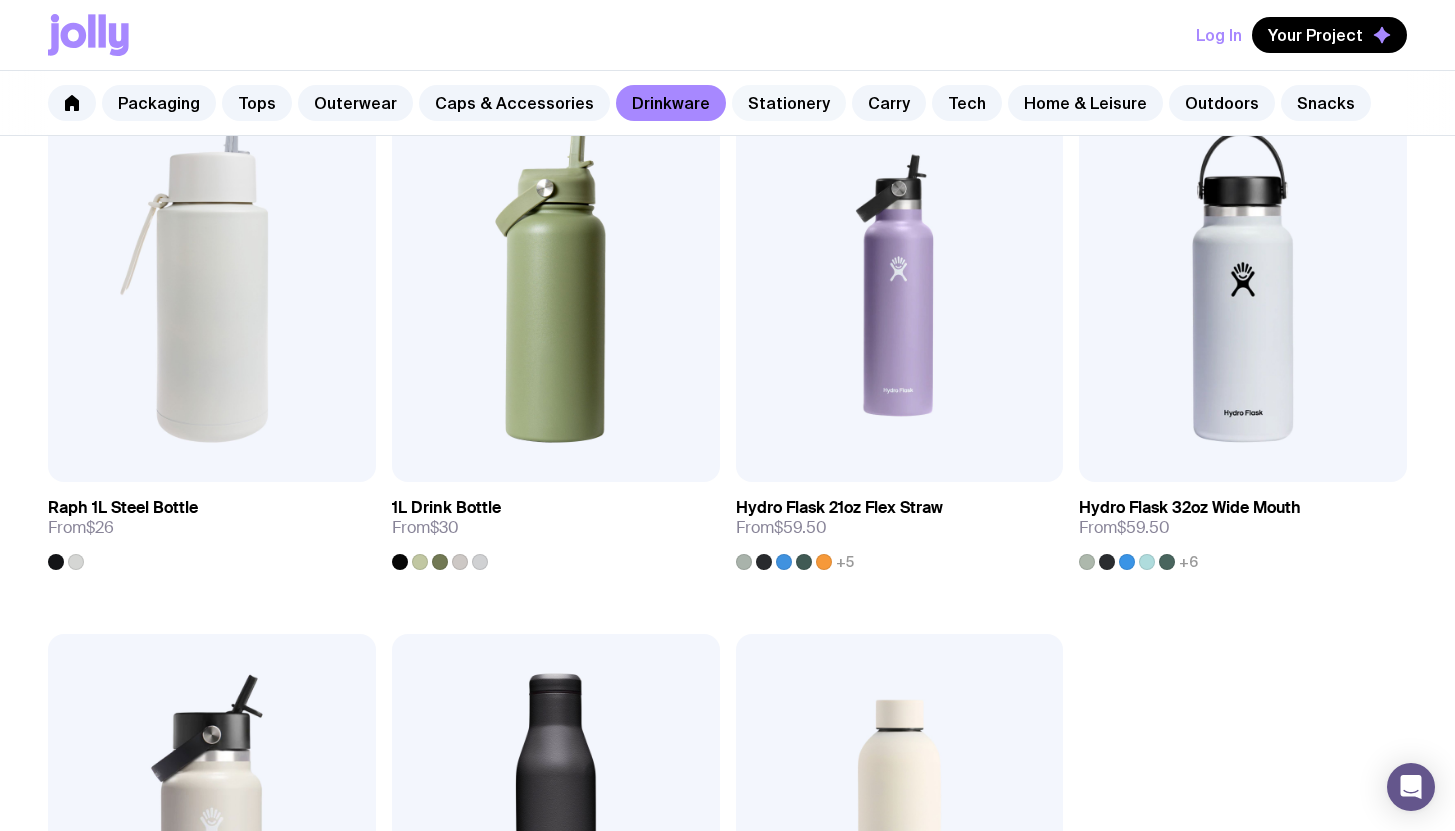 click on "Stationery" 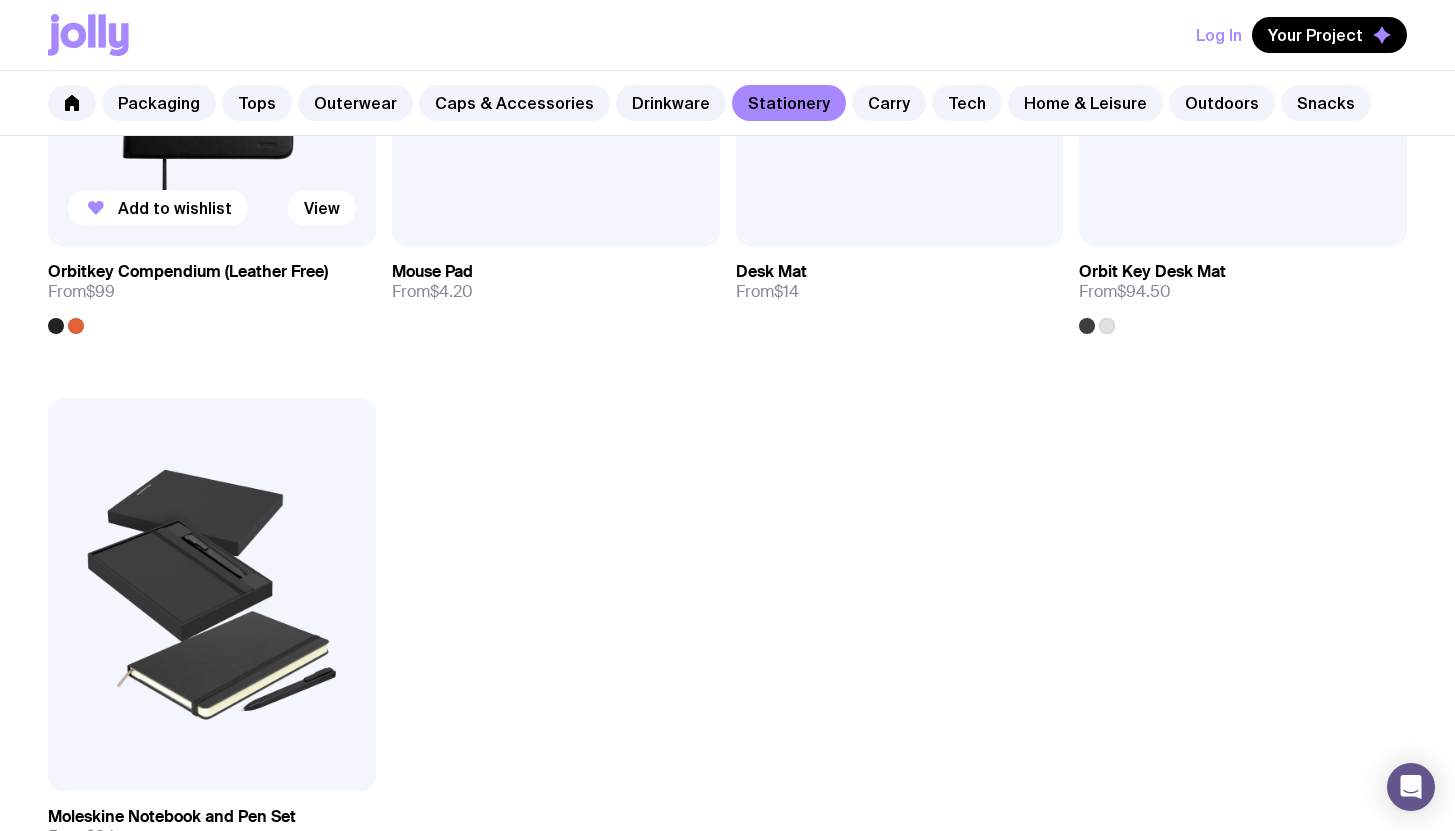 scroll, scrollTop: 3434, scrollLeft: 0, axis: vertical 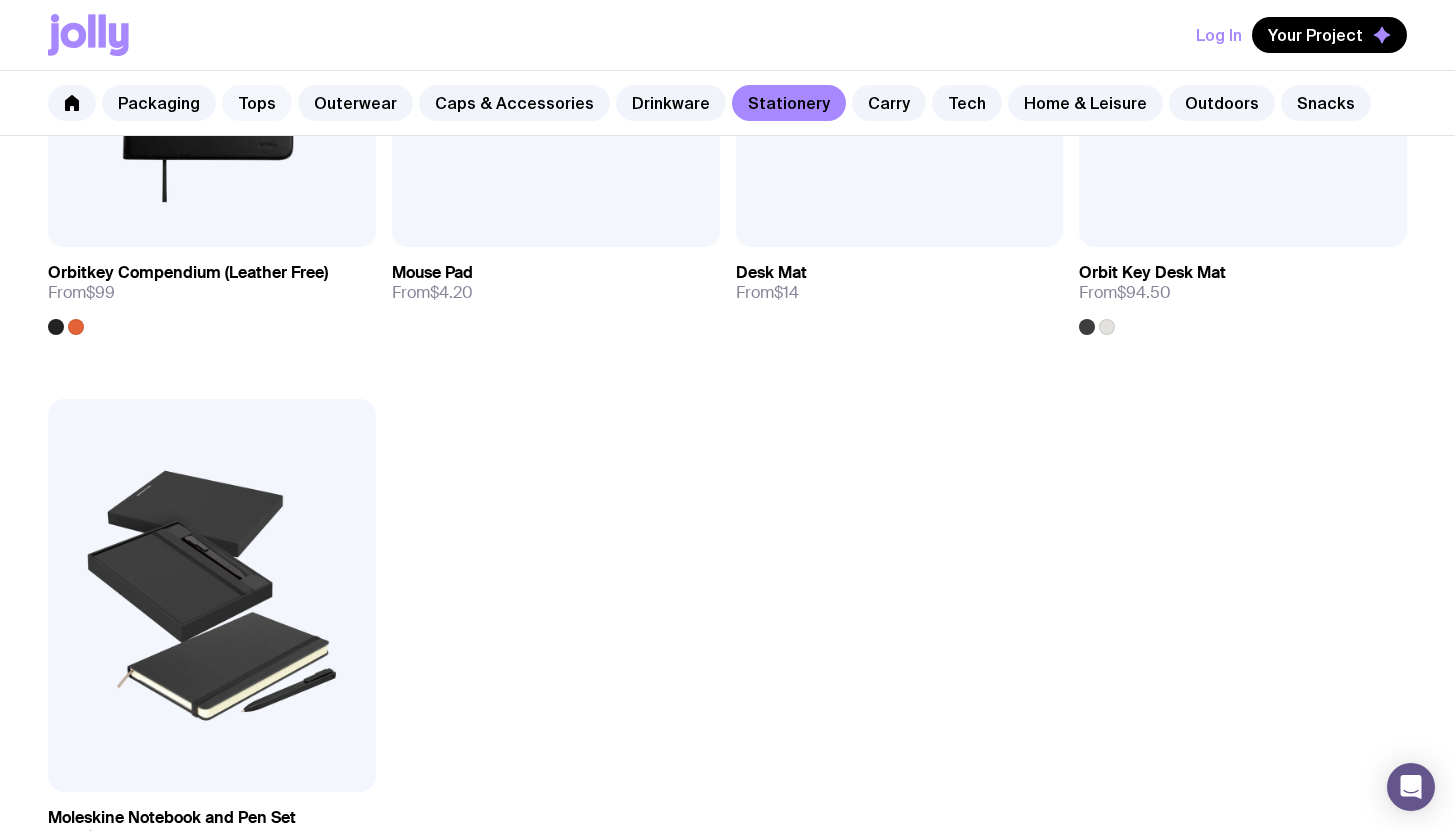 click on "Tops" 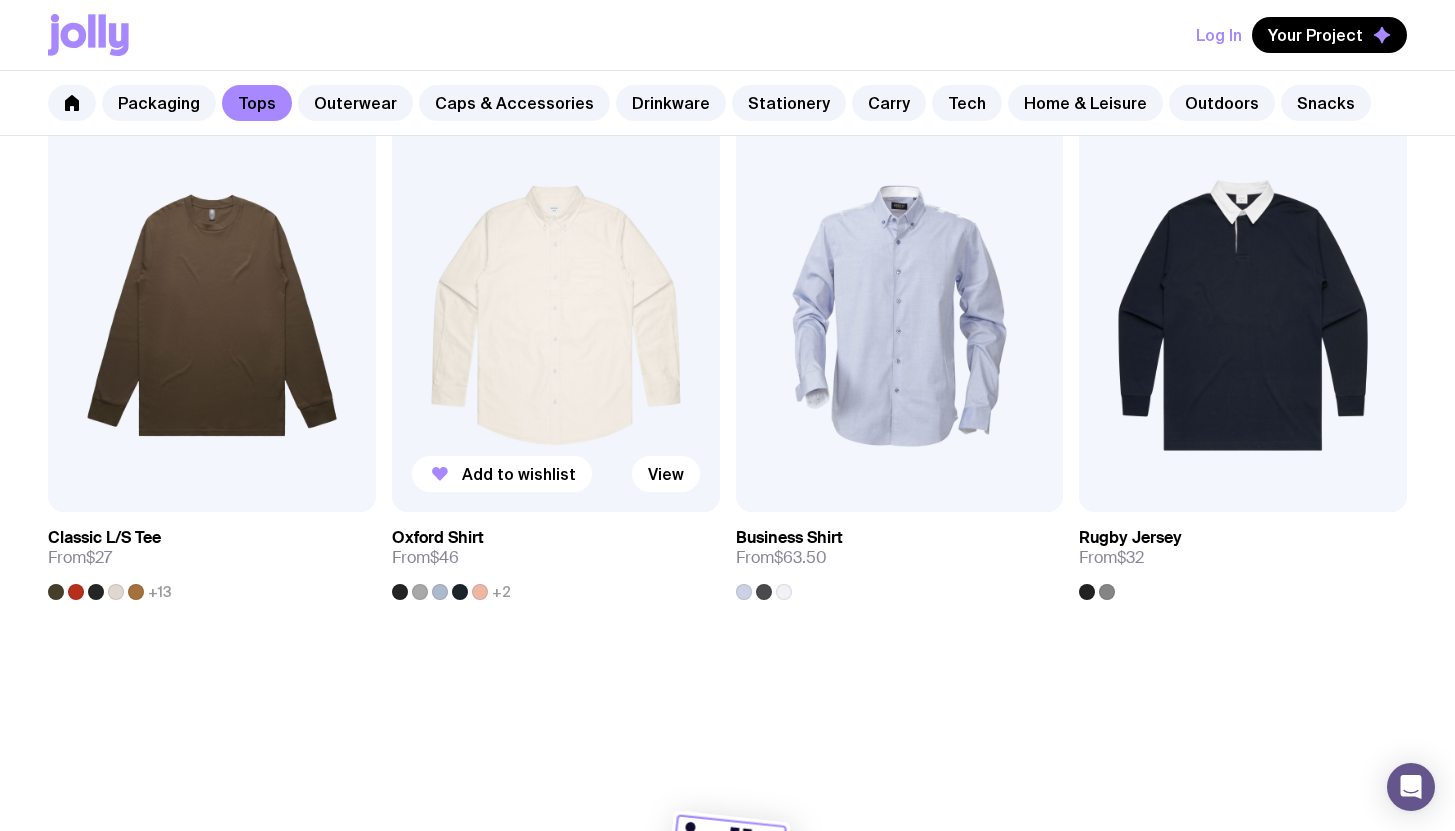 scroll, scrollTop: 2147, scrollLeft: 0, axis: vertical 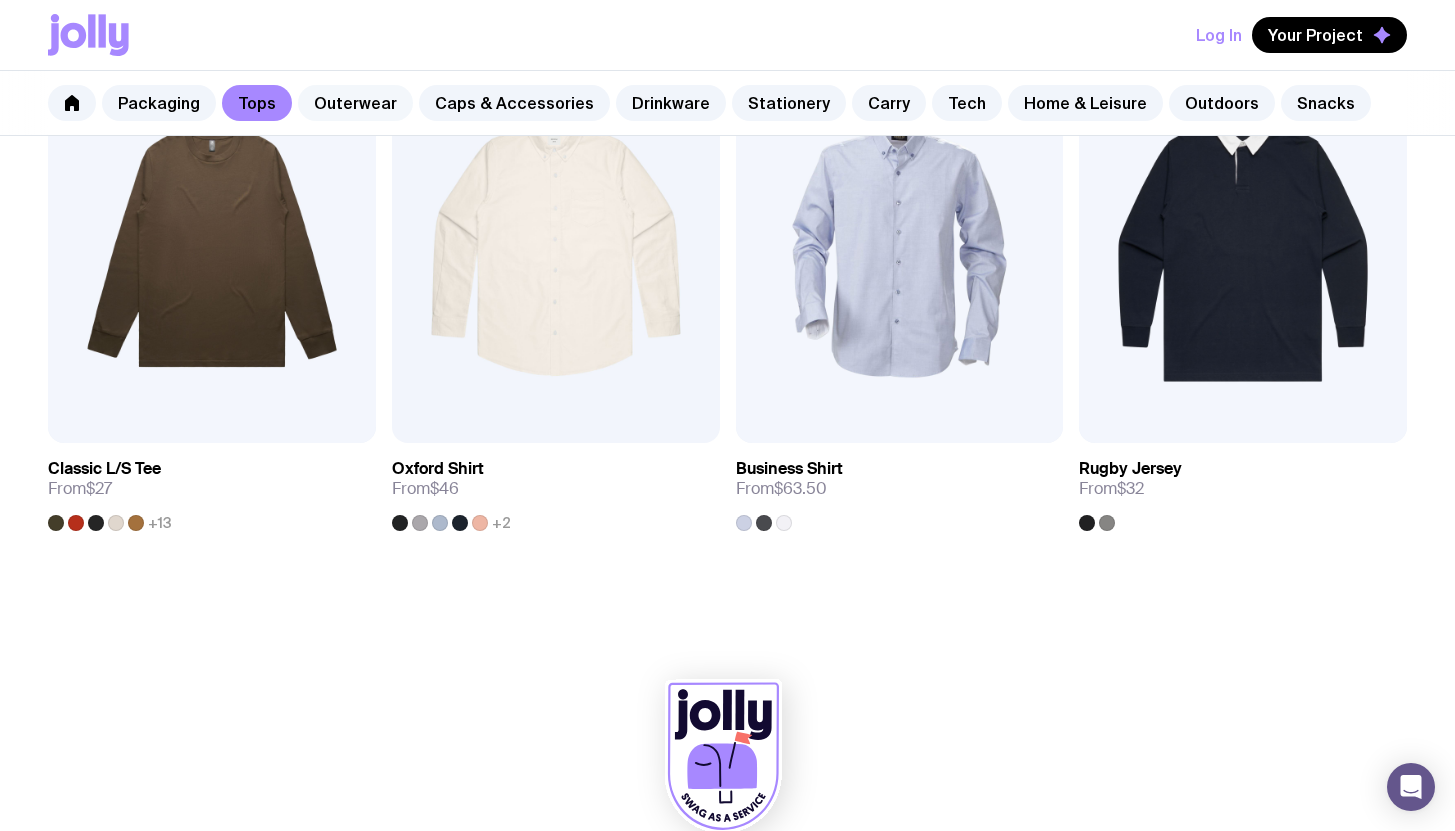 click on "Outerwear" 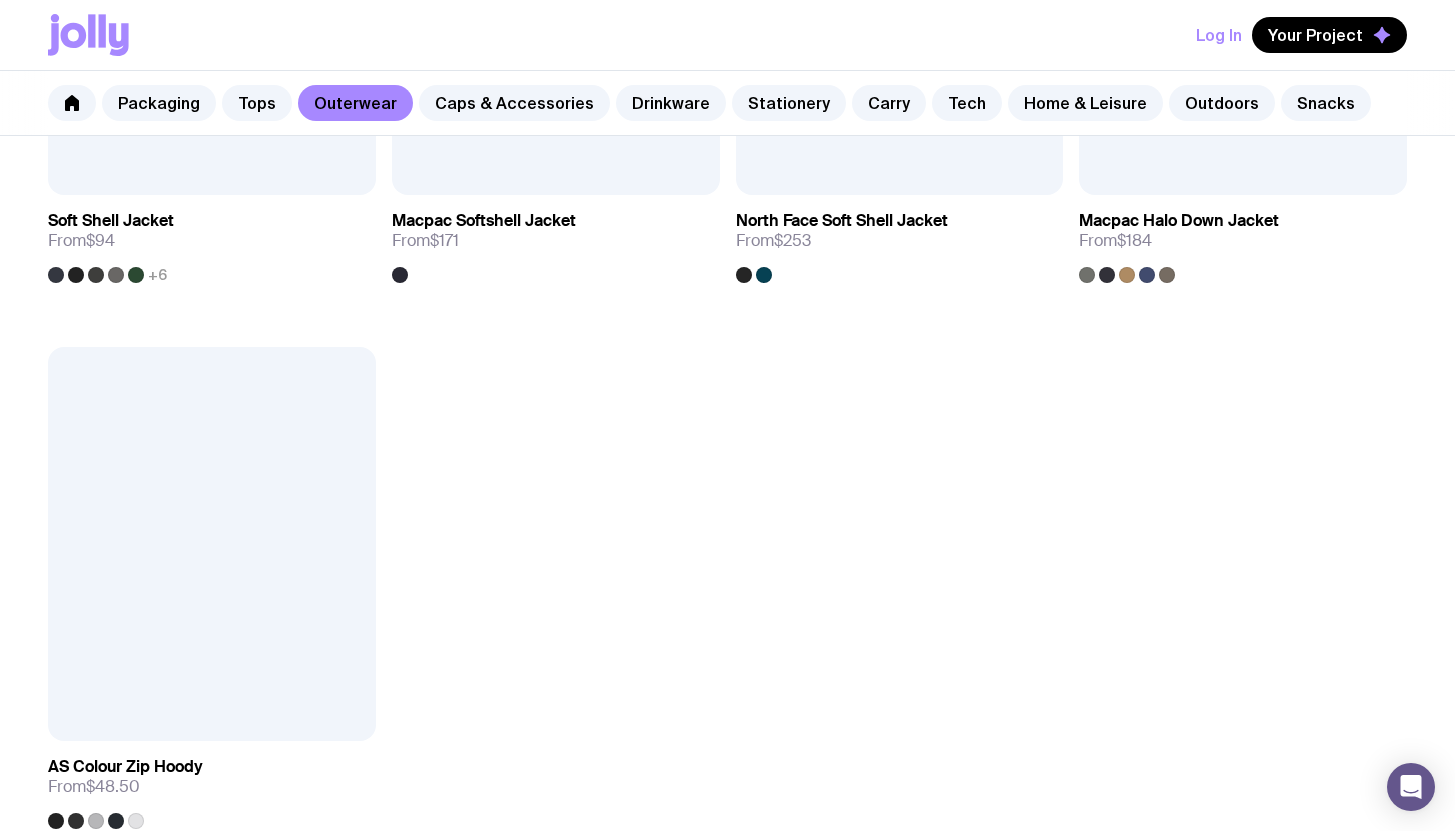 scroll, scrollTop: 3176, scrollLeft: 0, axis: vertical 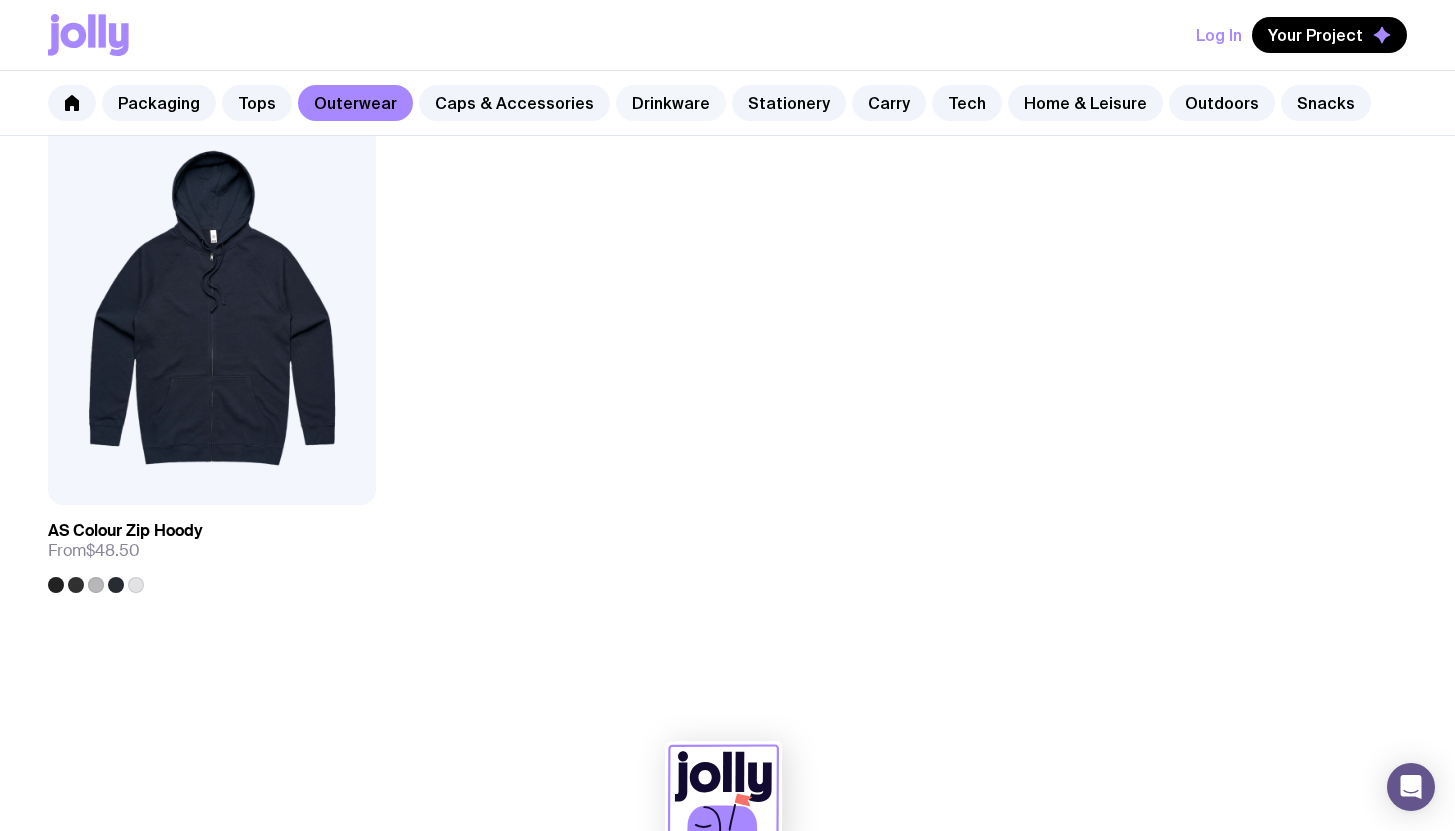 click on "Drinkware" 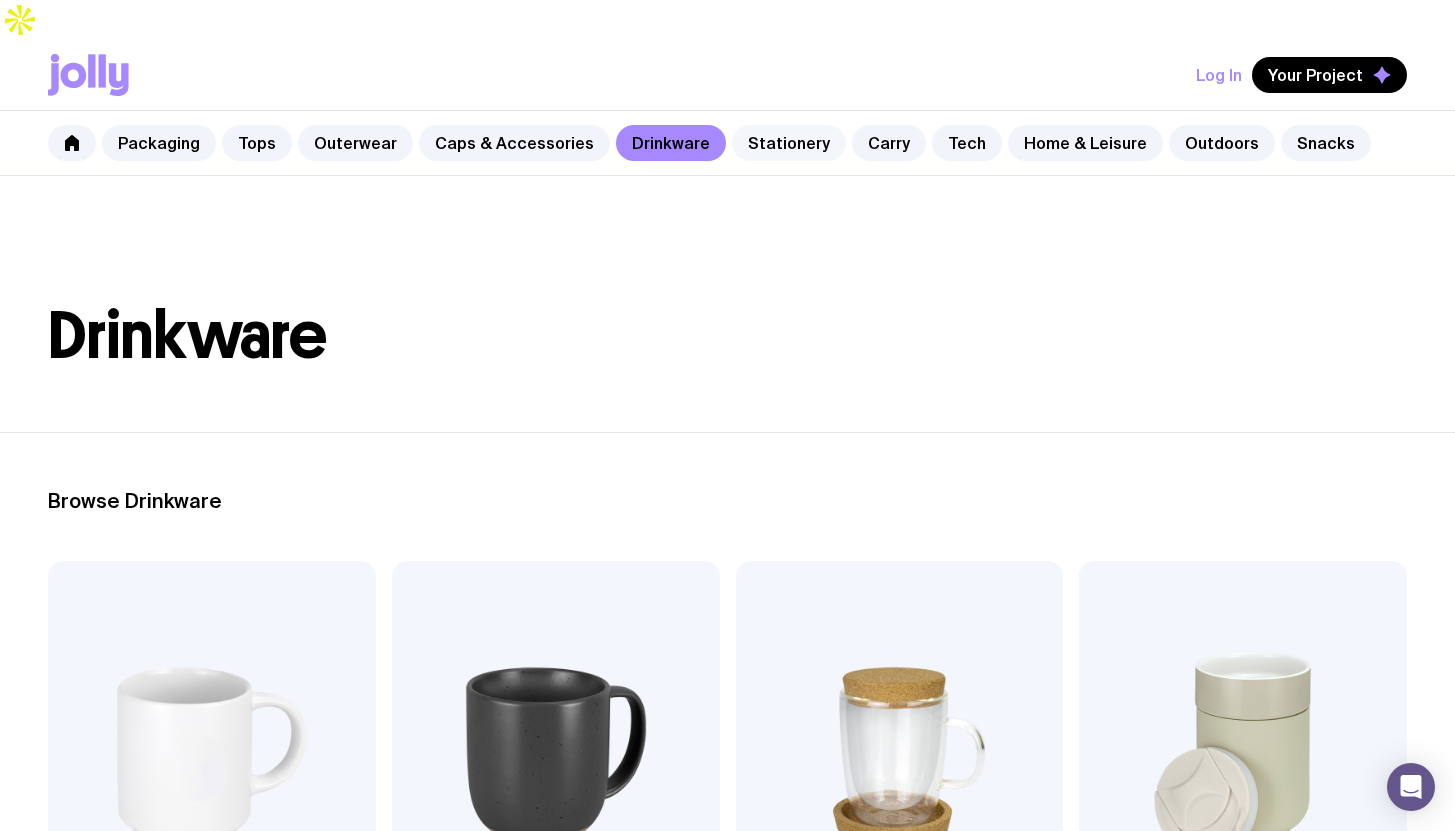 click on "Stationery" 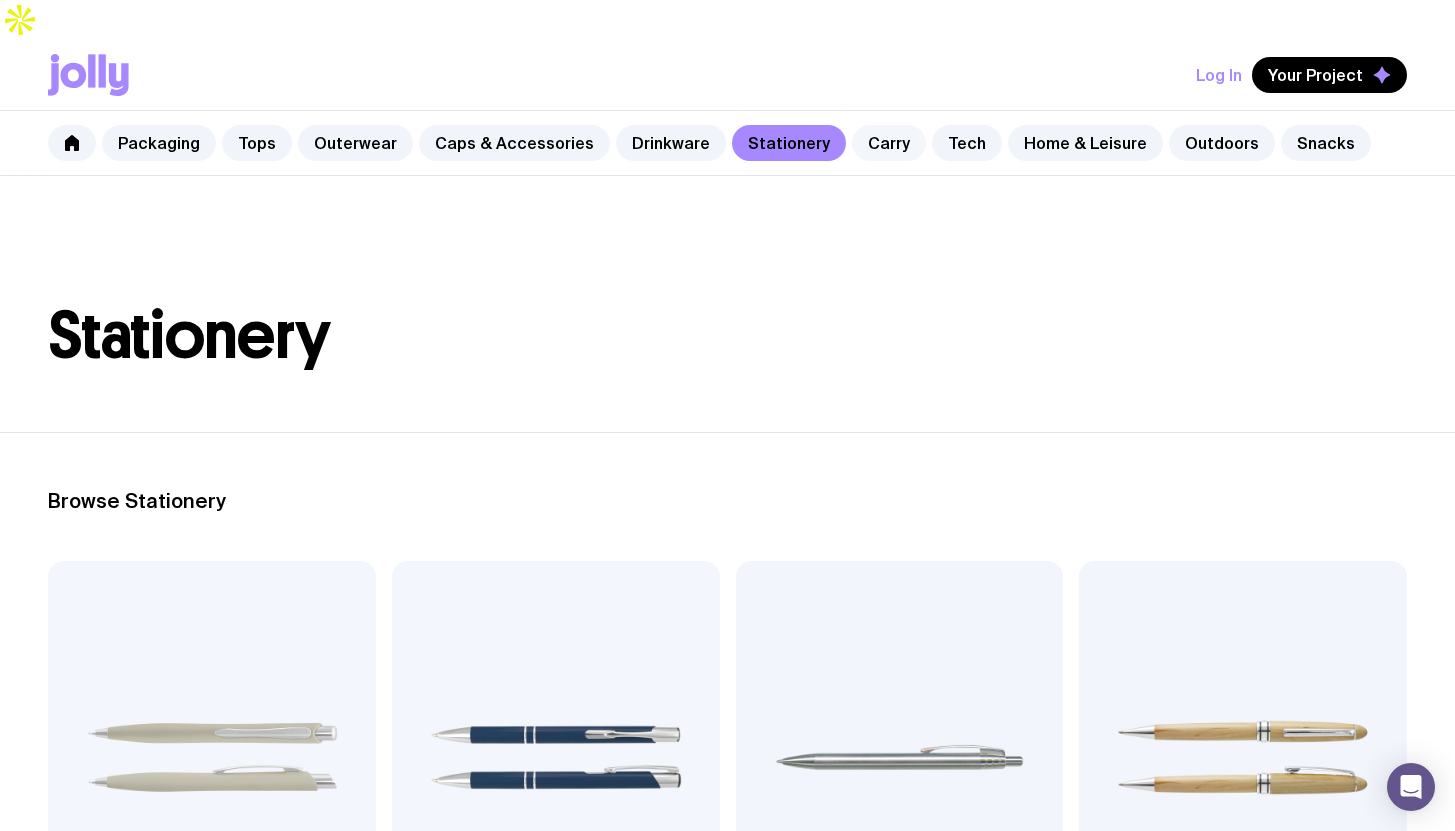 click on "Carry" 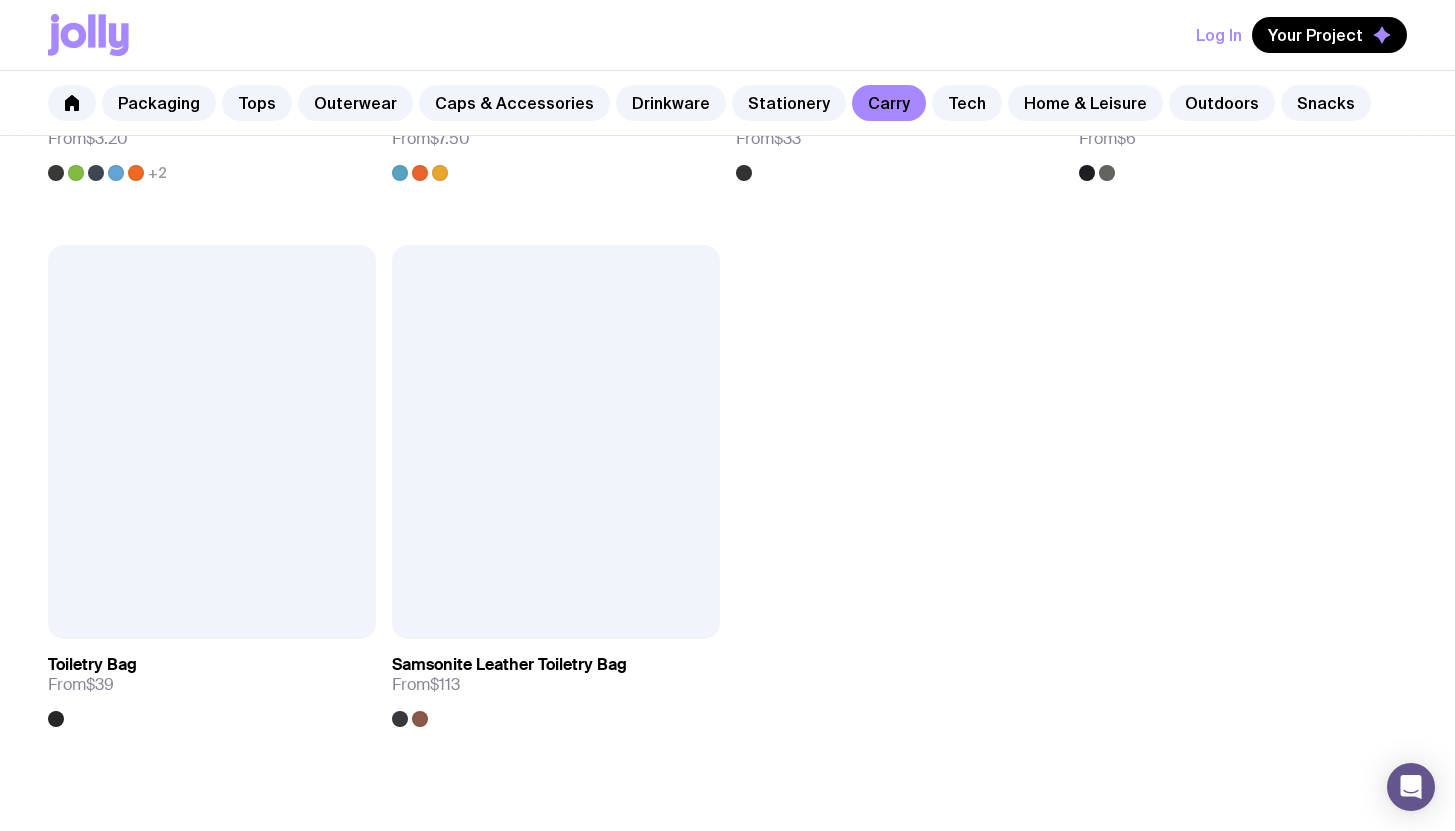 scroll, scrollTop: 4746, scrollLeft: 0, axis: vertical 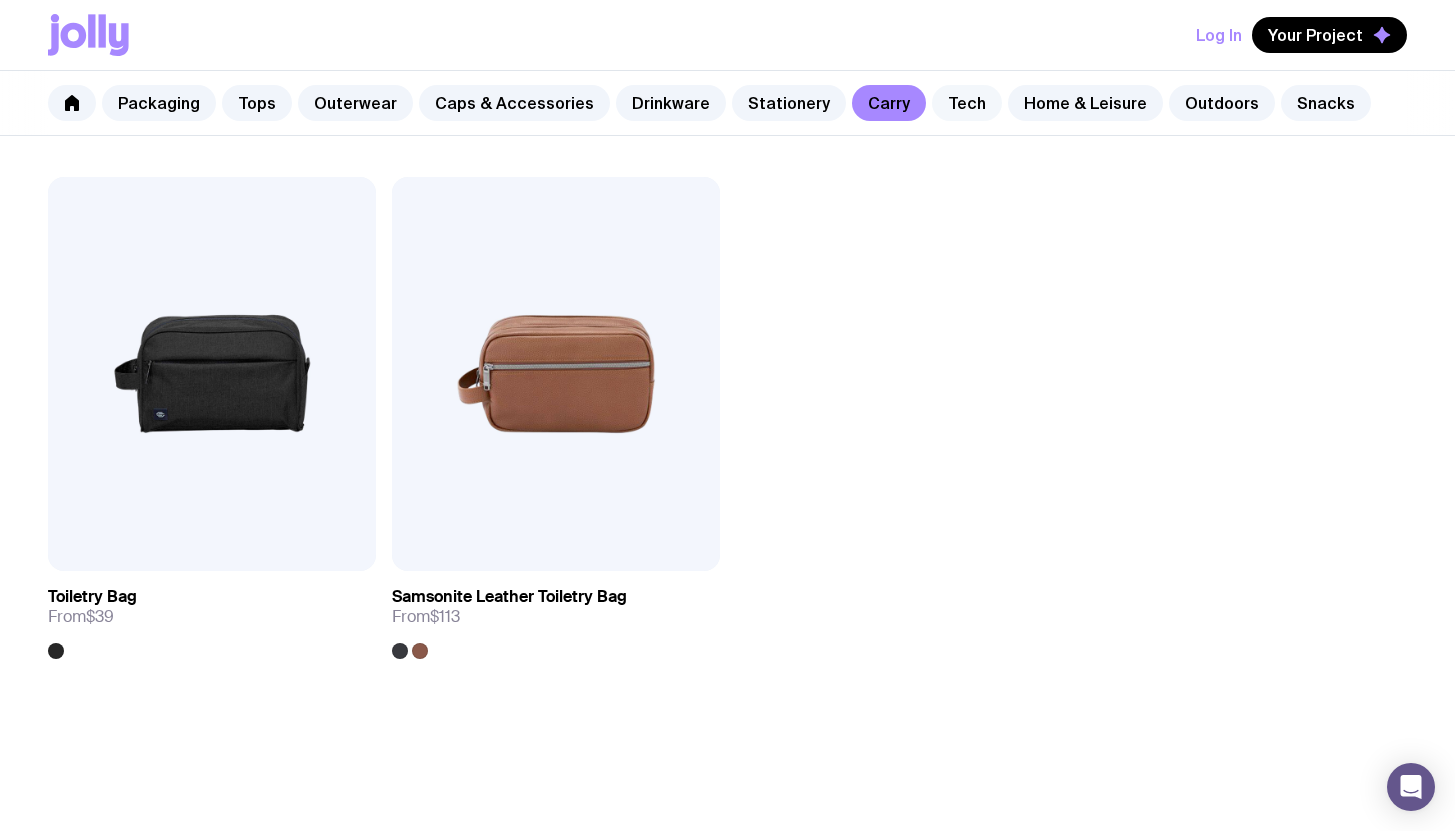 click on "Tech" 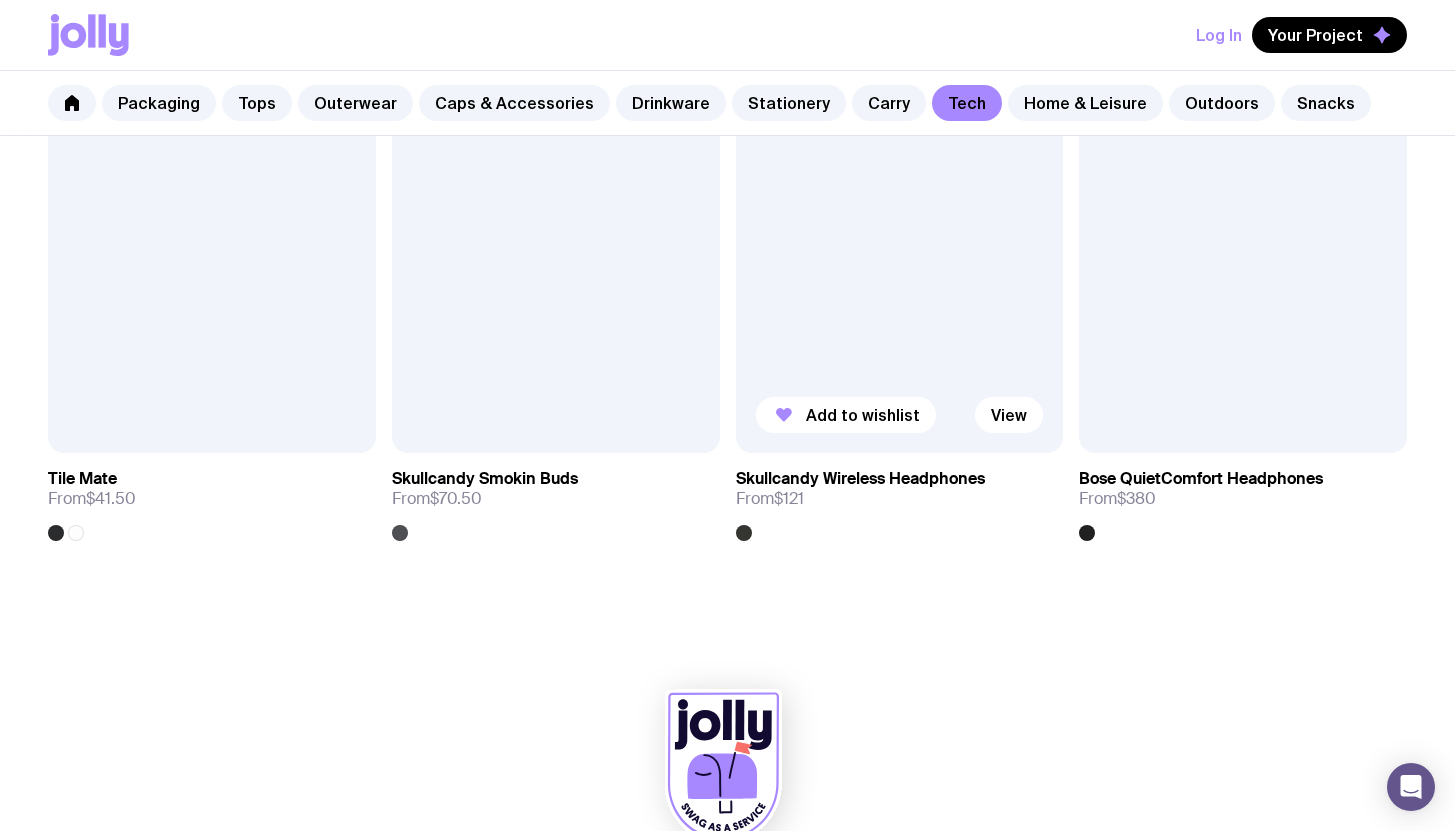 scroll, scrollTop: 3783, scrollLeft: 0, axis: vertical 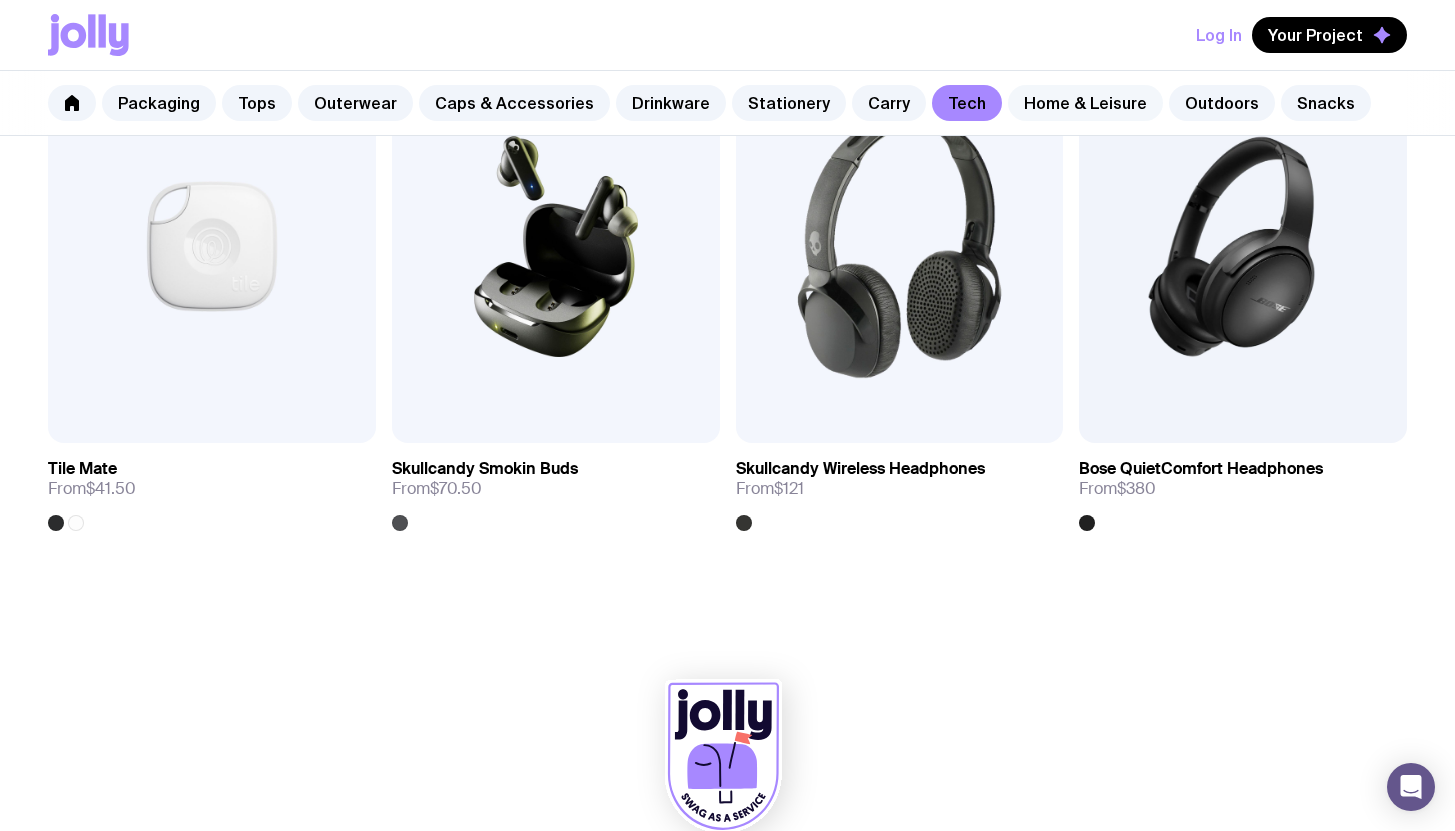 click on "Home & Leisure" 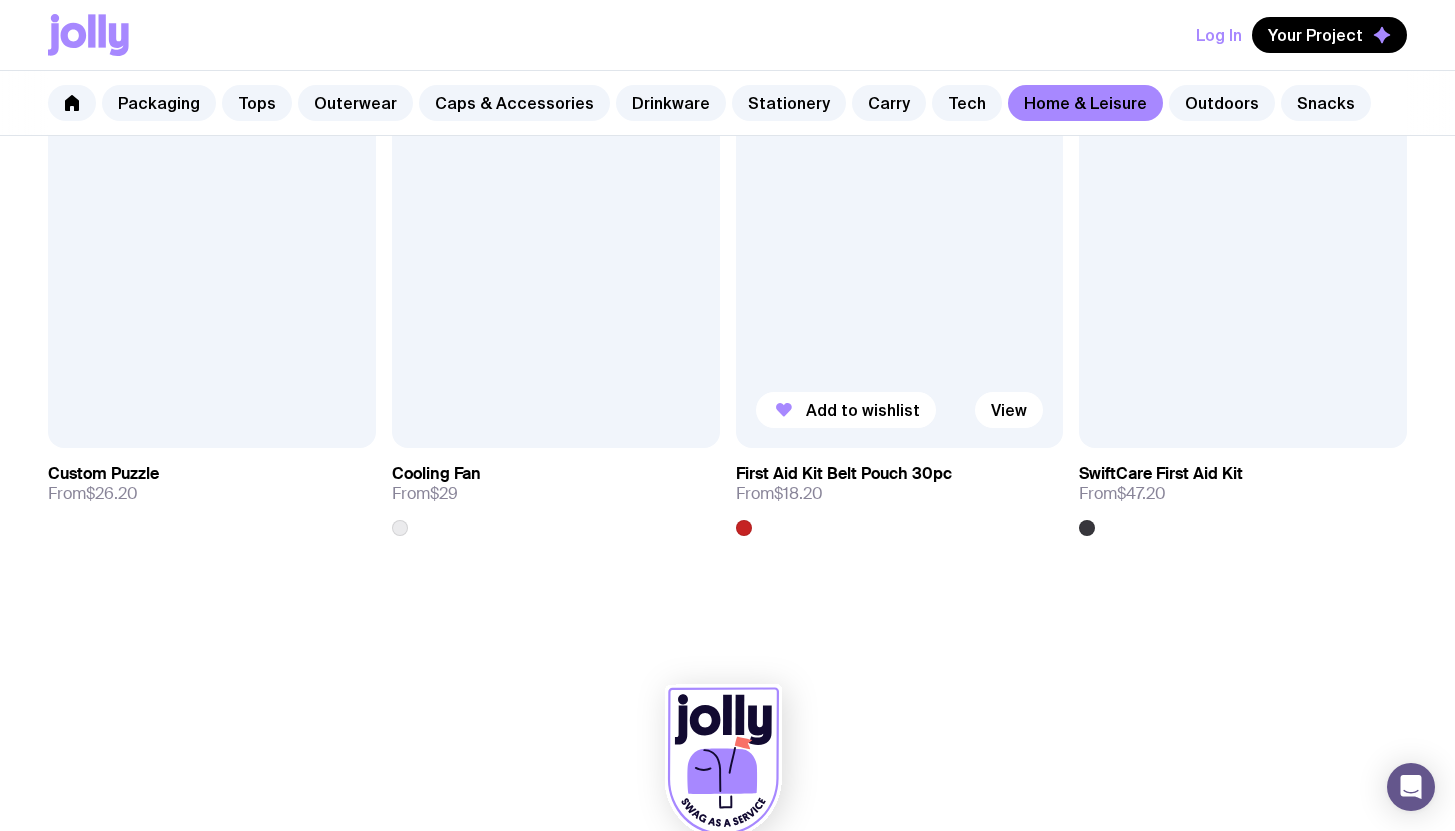 scroll, scrollTop: 4320, scrollLeft: 0, axis: vertical 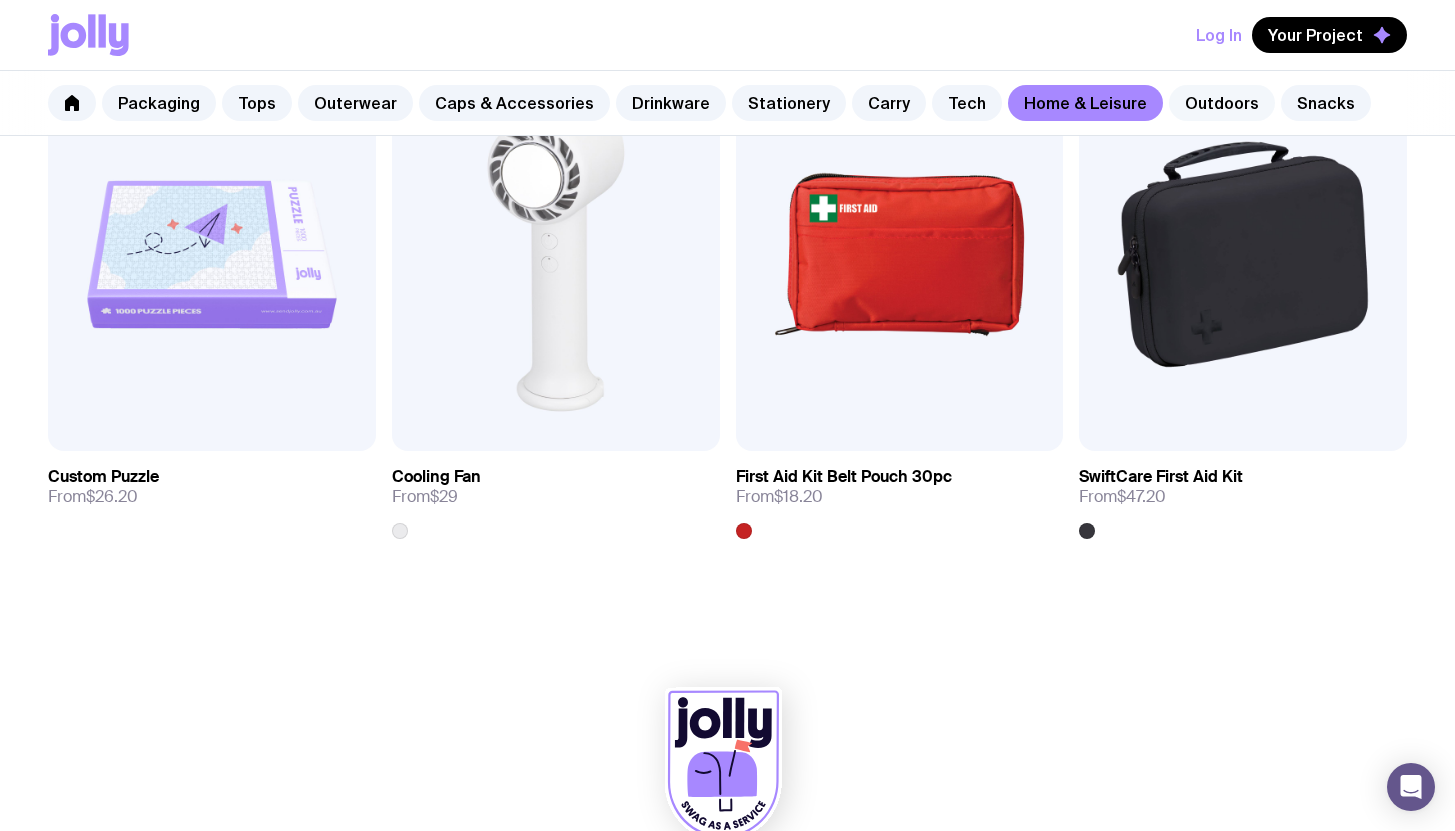 click on "Outdoors" 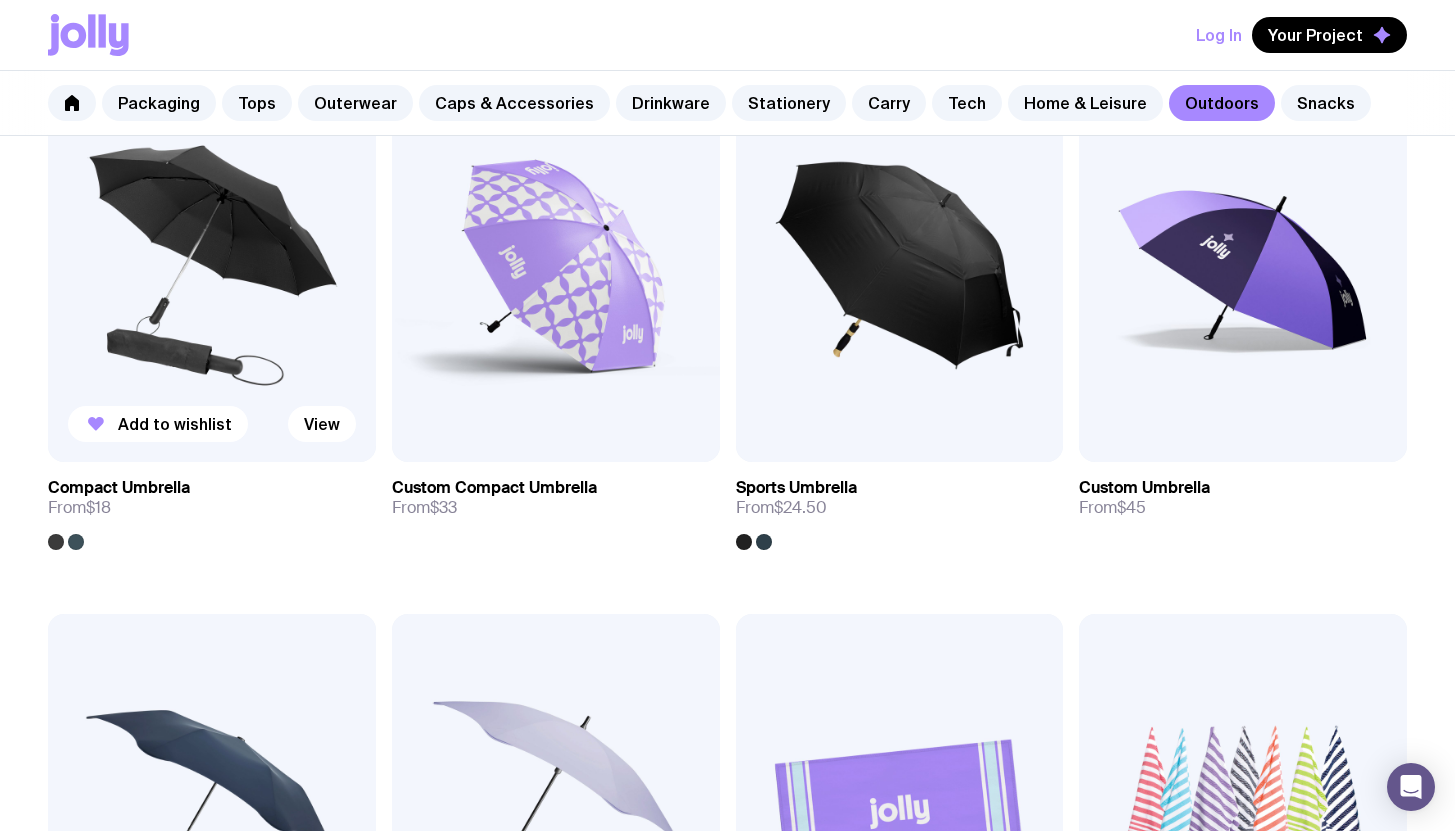 scroll, scrollTop: 480, scrollLeft: 0, axis: vertical 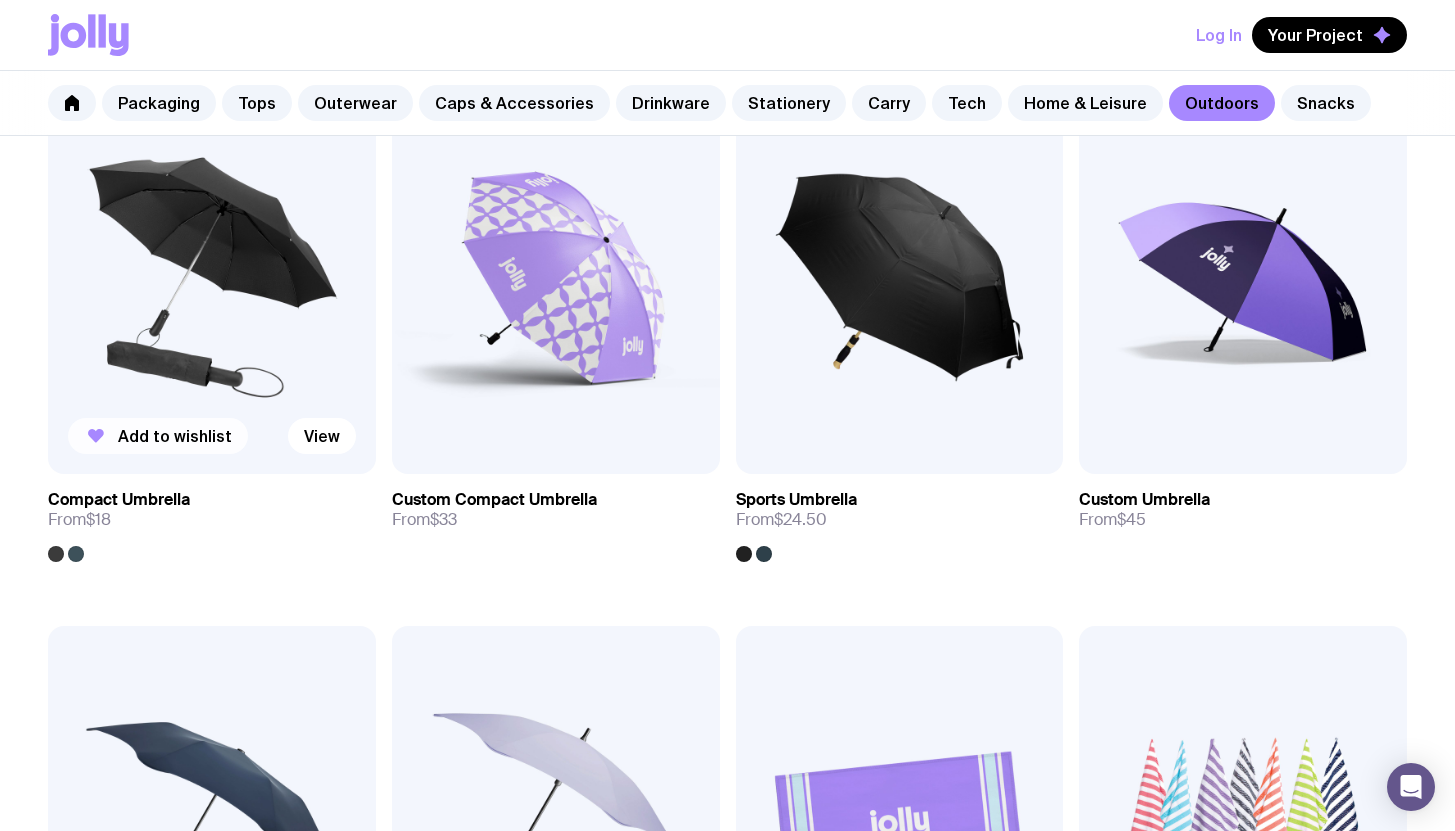 click on "Add to wishlist" 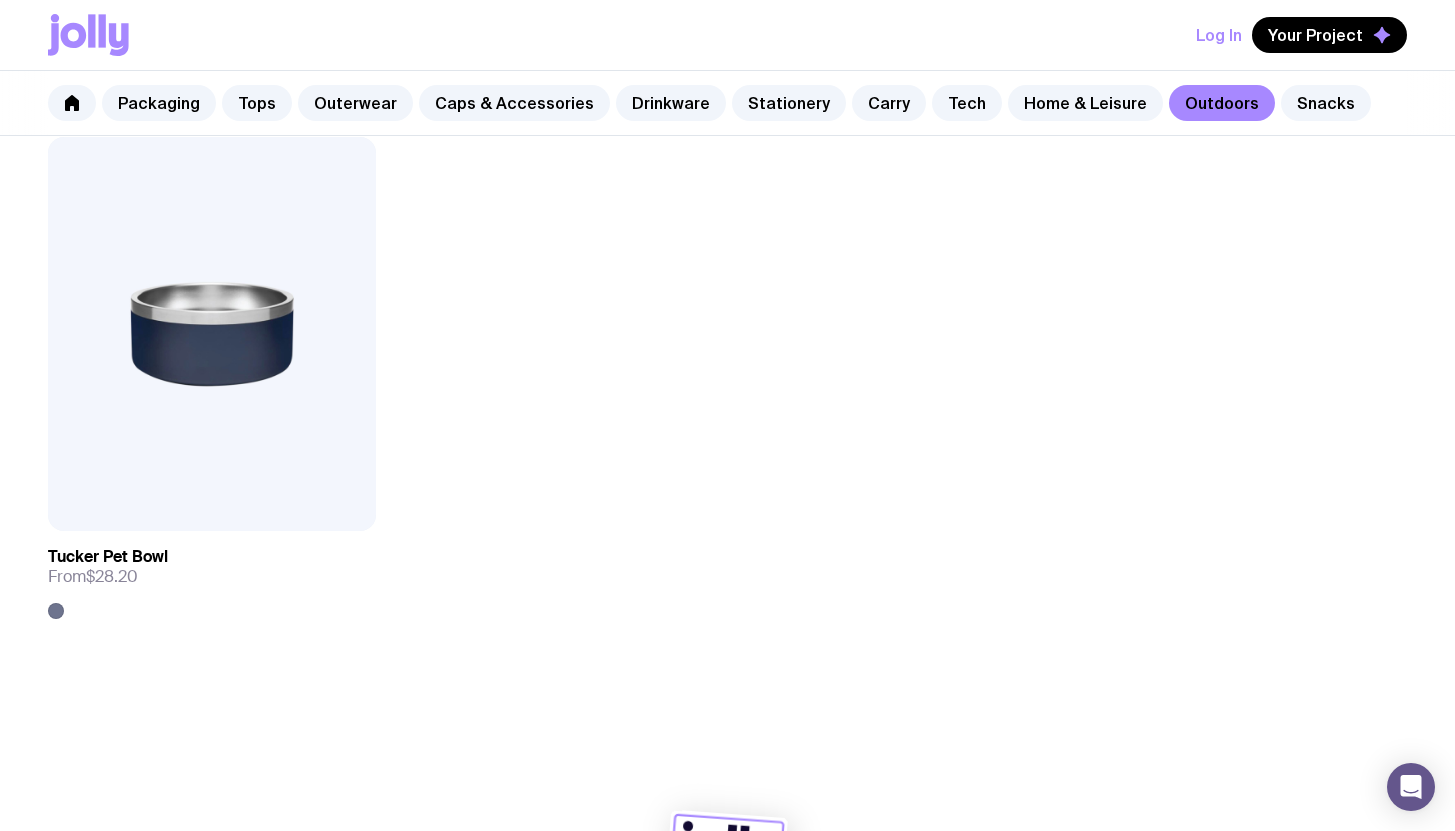 scroll, scrollTop: 3238, scrollLeft: 0, axis: vertical 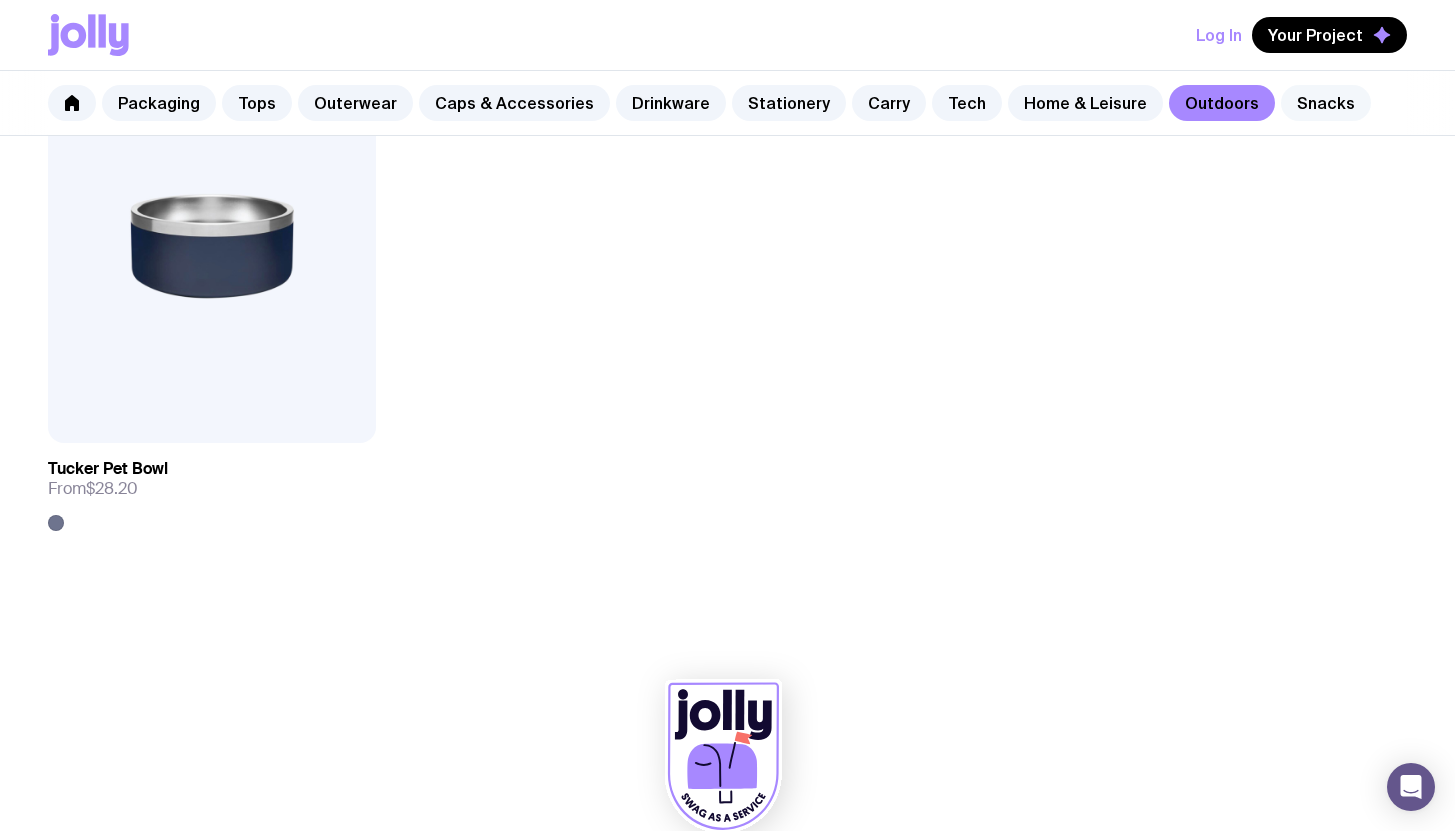 click on "Snacks" 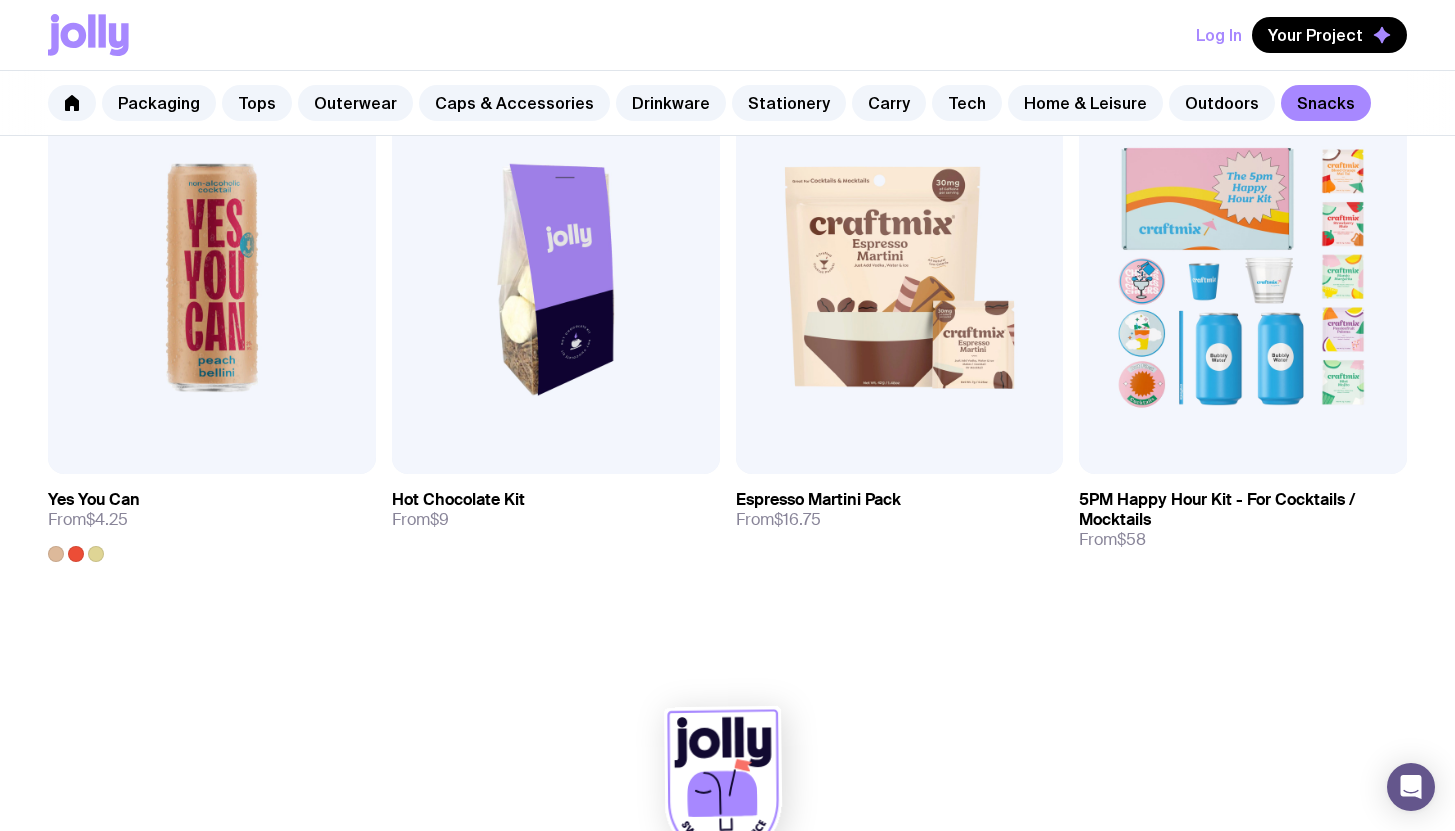 scroll, scrollTop: 1606, scrollLeft: 0, axis: vertical 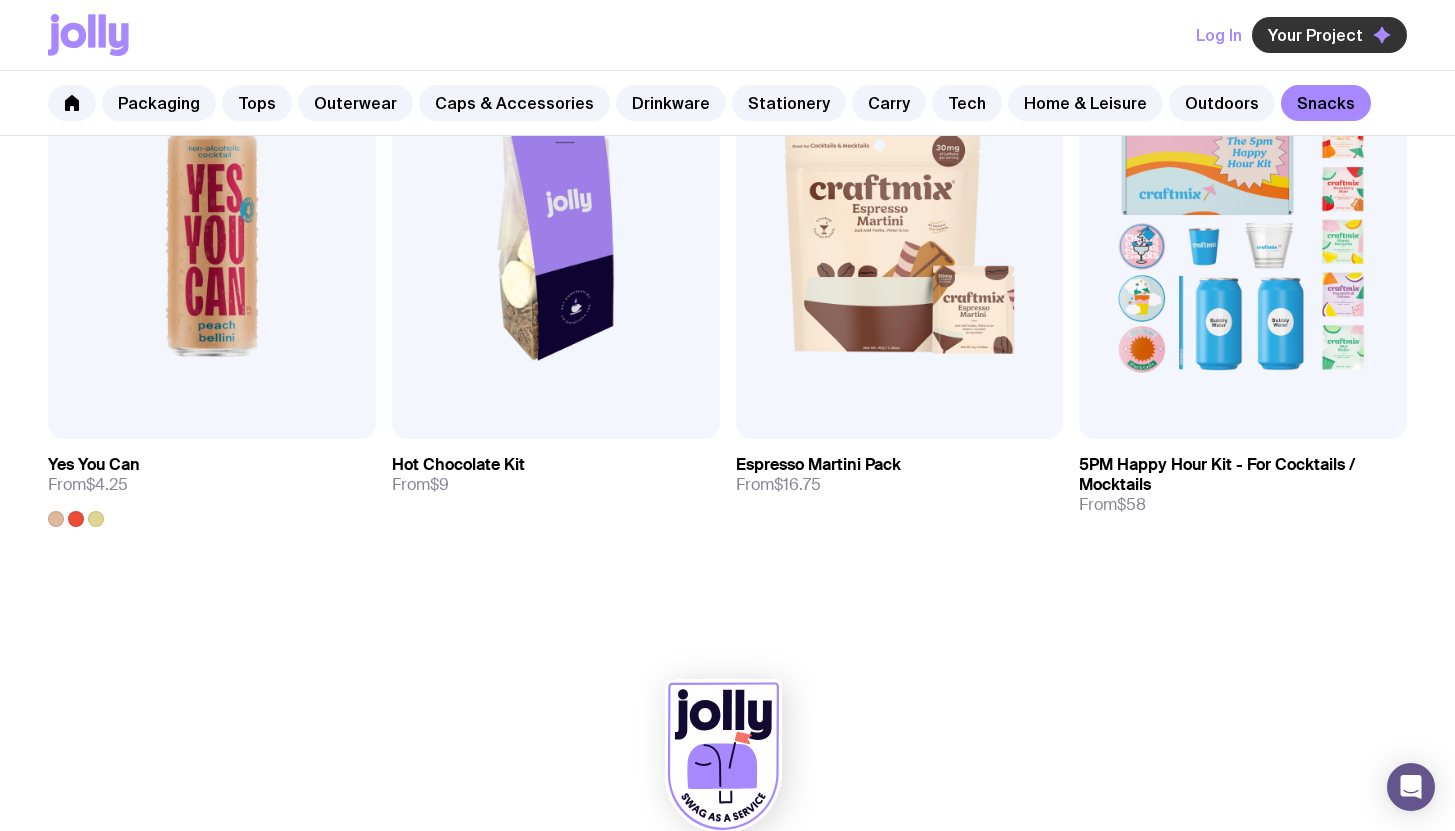 click on "Your Project" 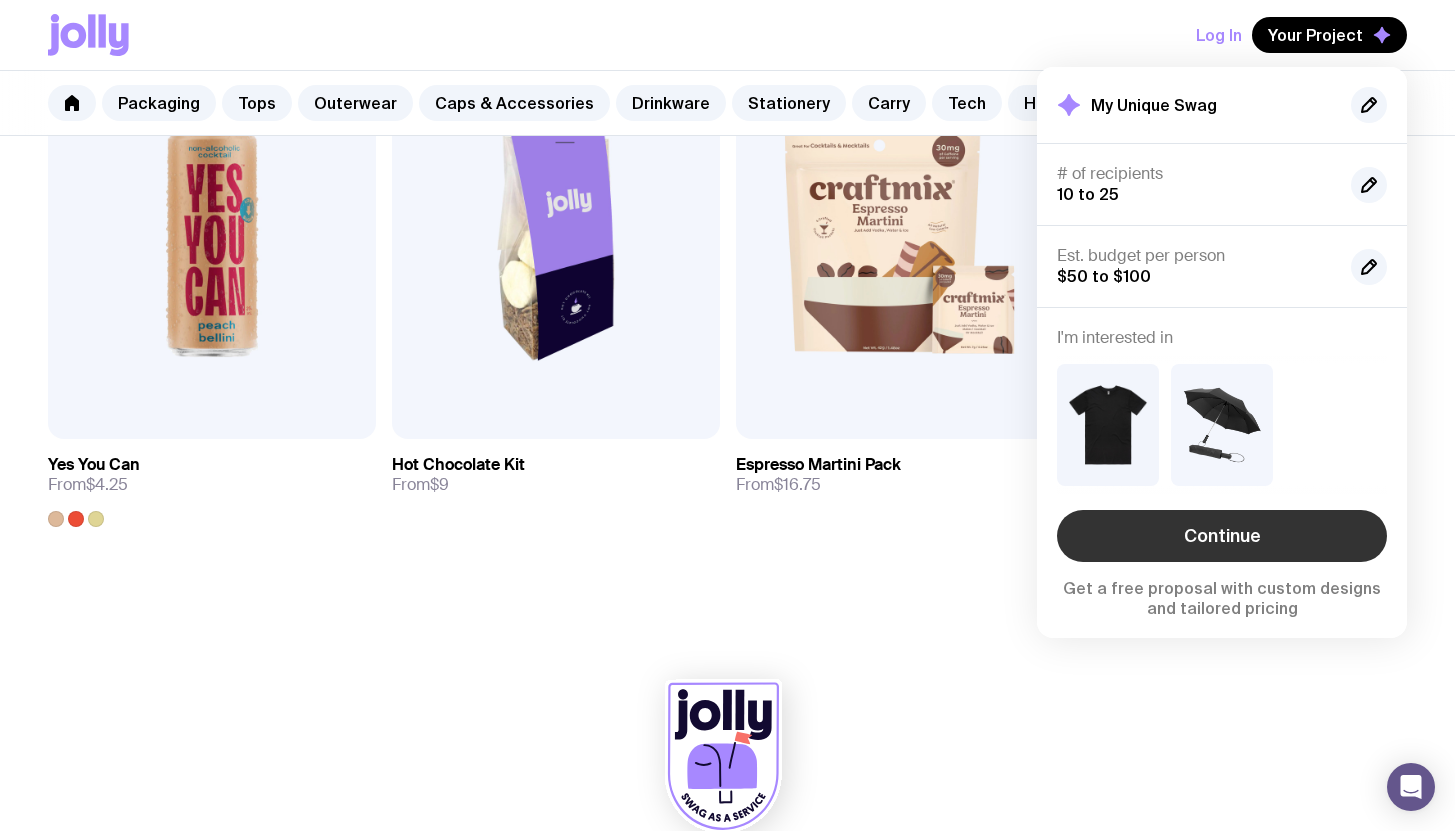 click on "Continue" at bounding box center [1222, 536] 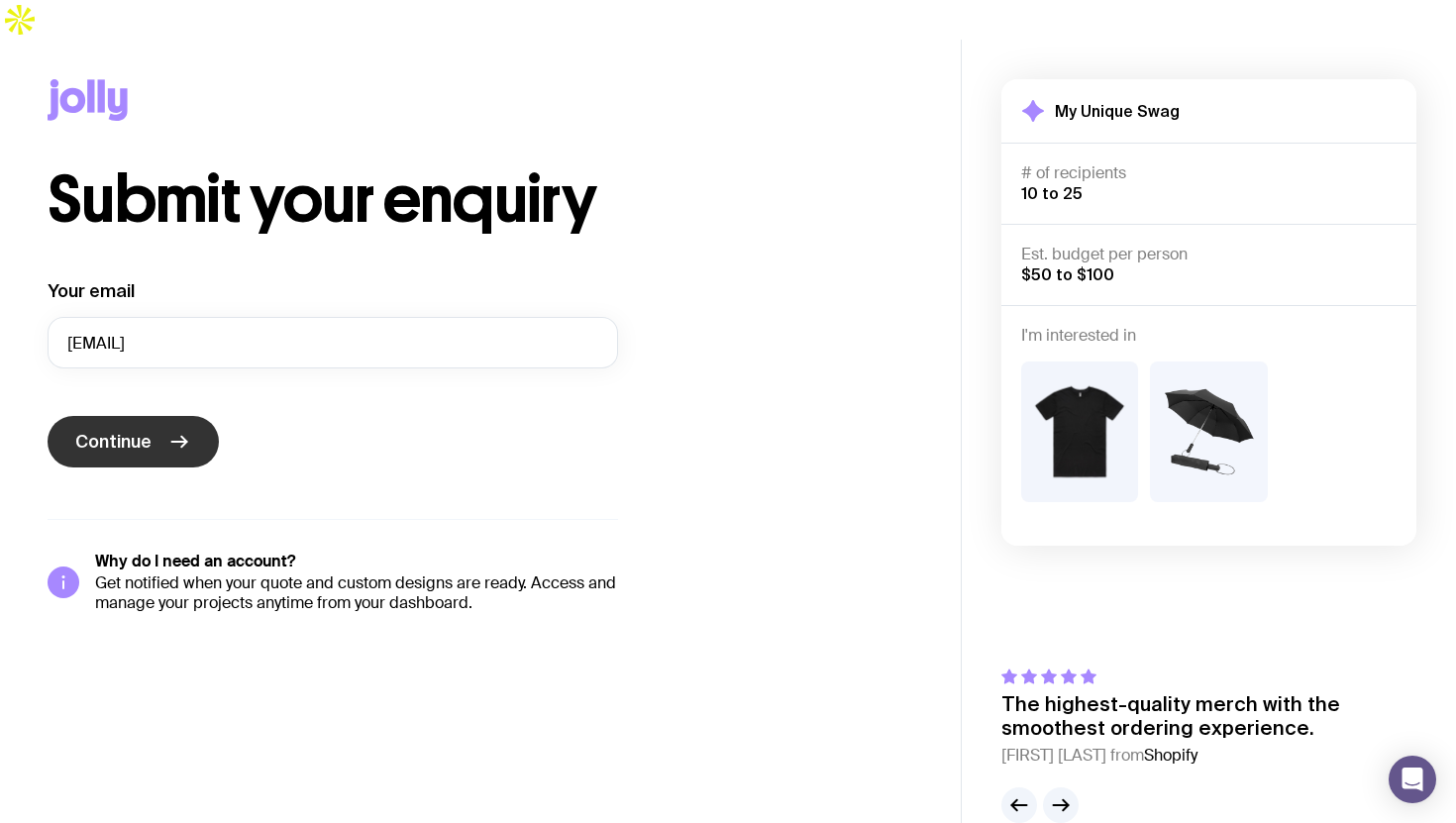 click on "Continue" 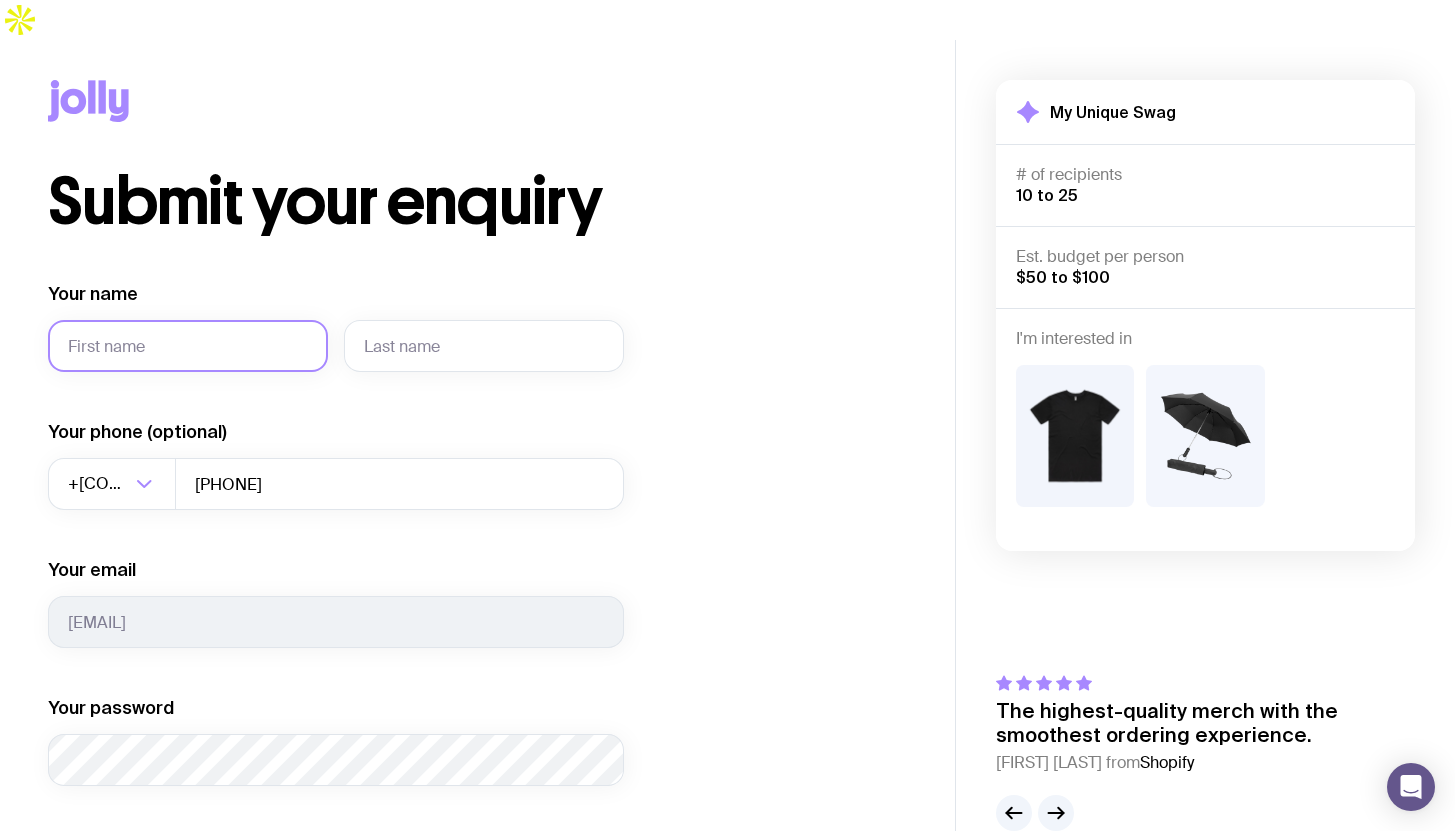 click on "Your name" 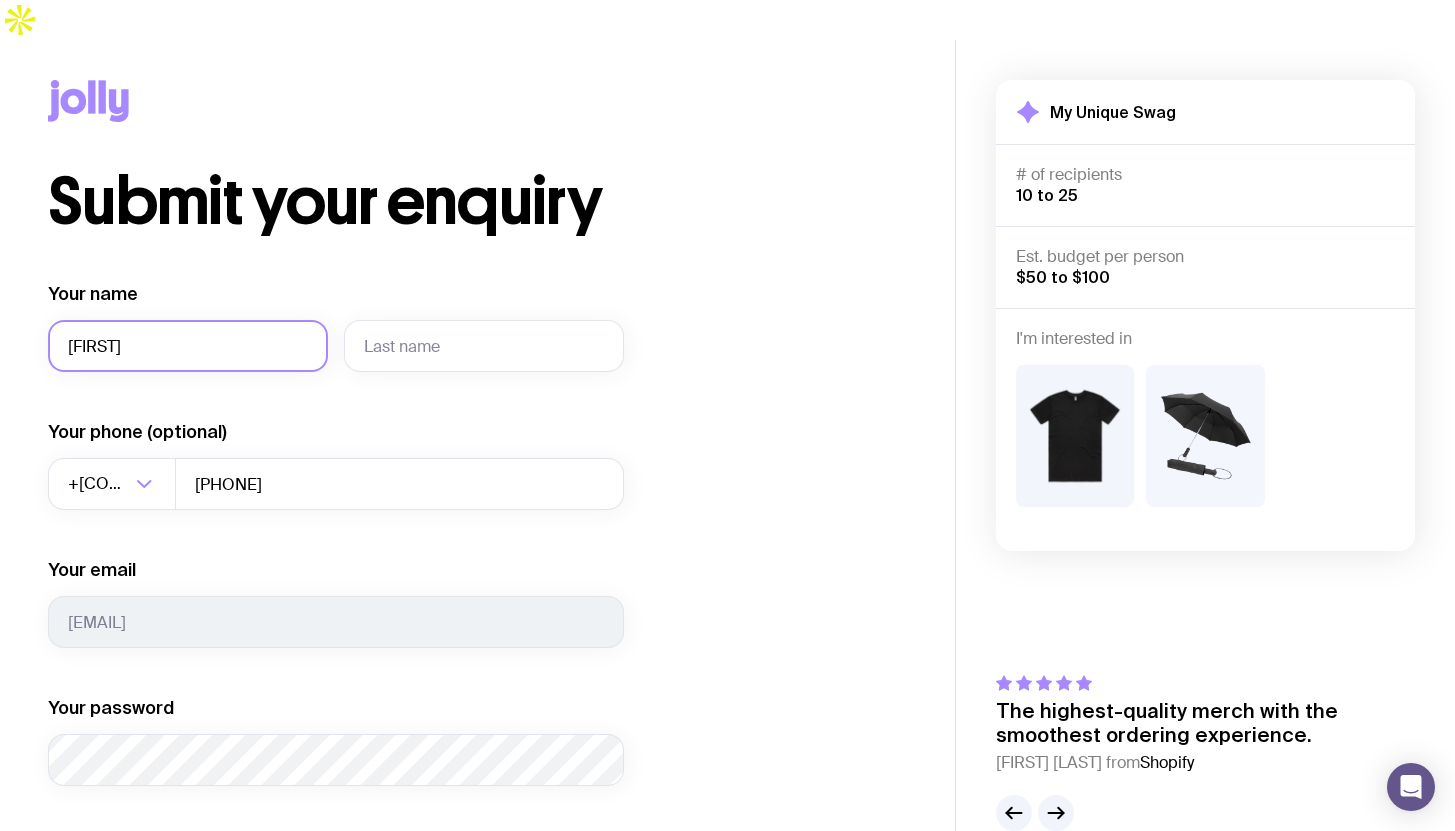 type on "Delnawaz" 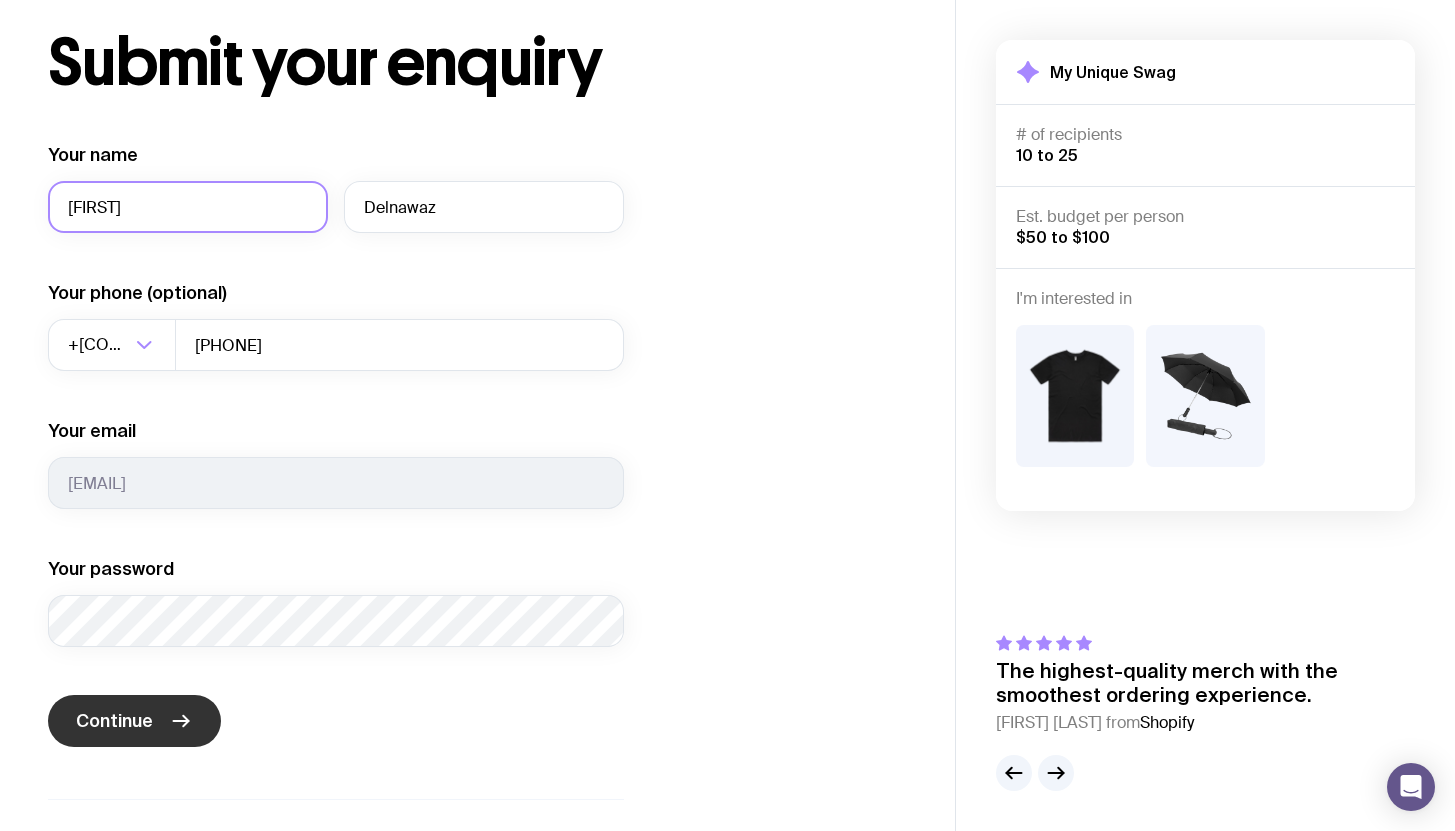 scroll, scrollTop: 143, scrollLeft: 0, axis: vertical 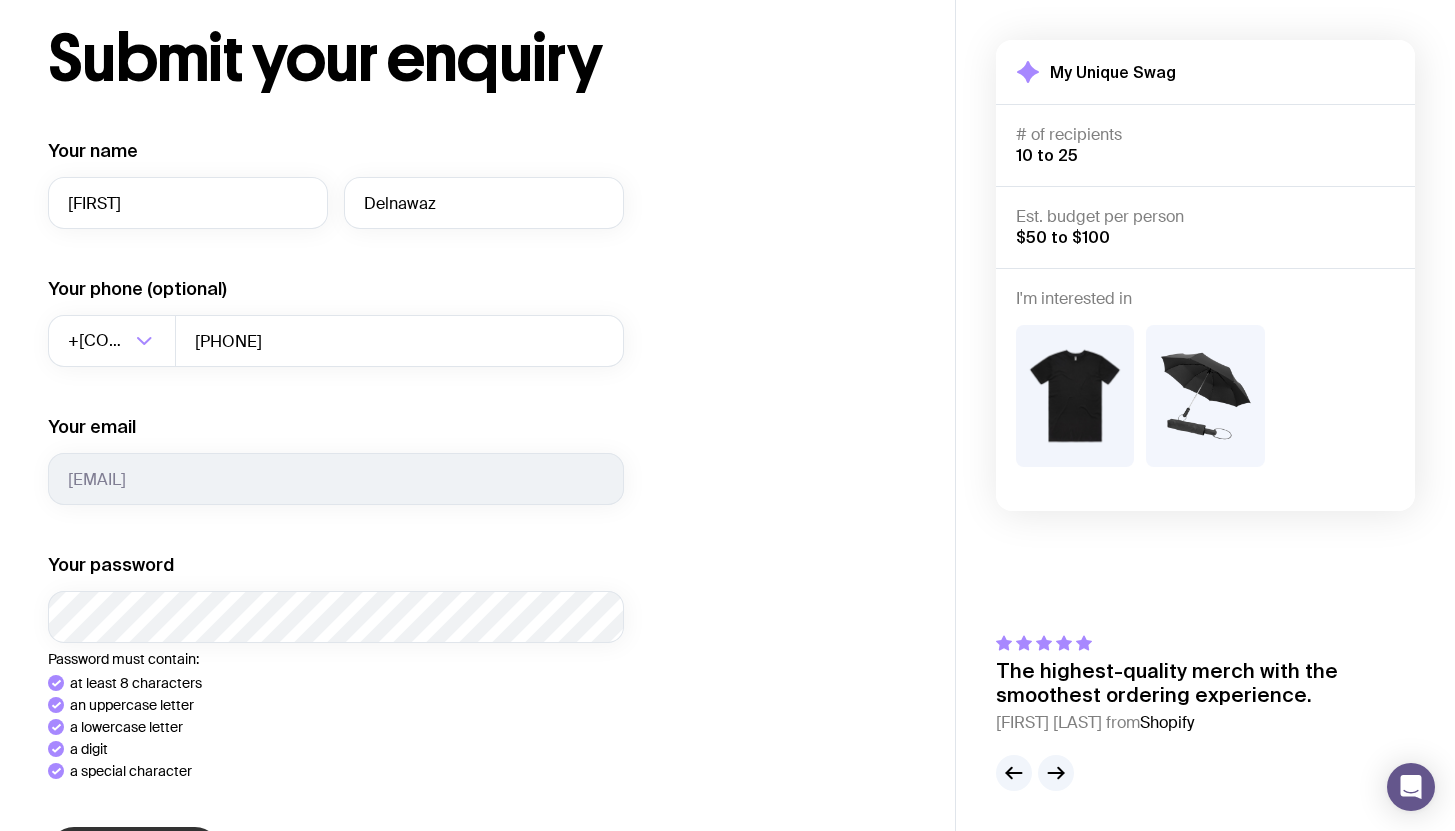 click on "Continue" at bounding box center [336, 855] 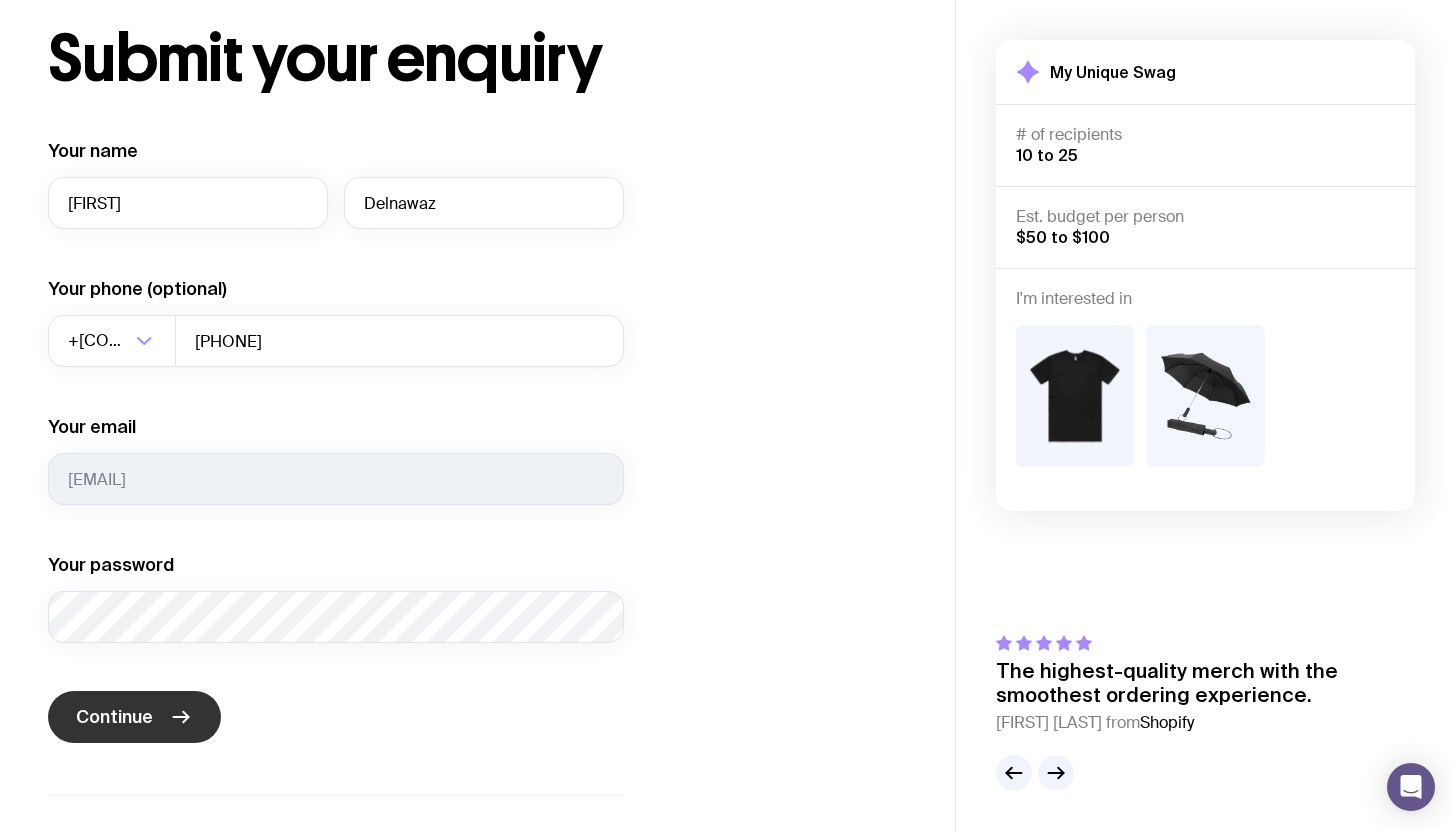 click on "Continue" at bounding box center [134, 717] 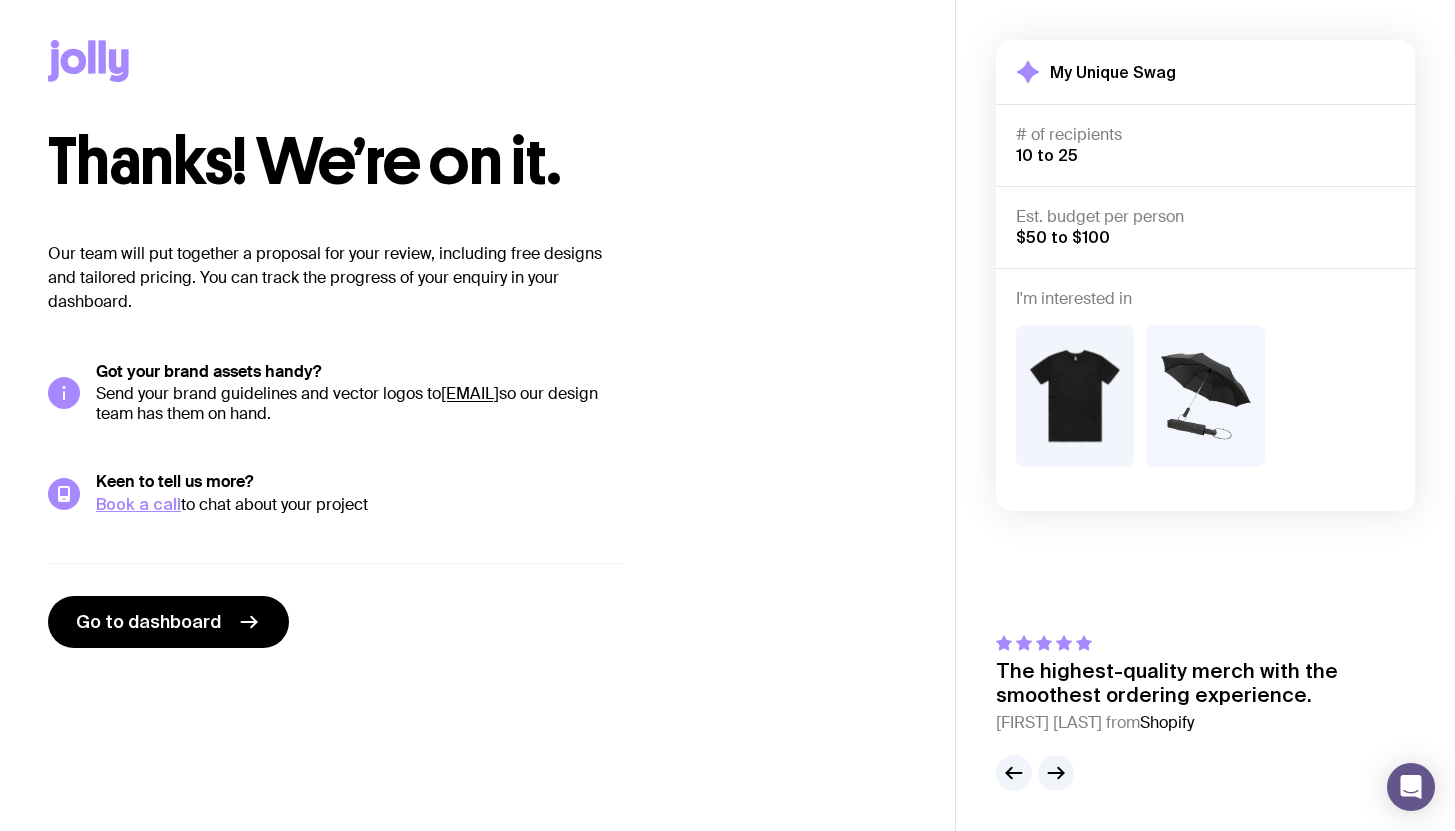 scroll, scrollTop: 0, scrollLeft: 0, axis: both 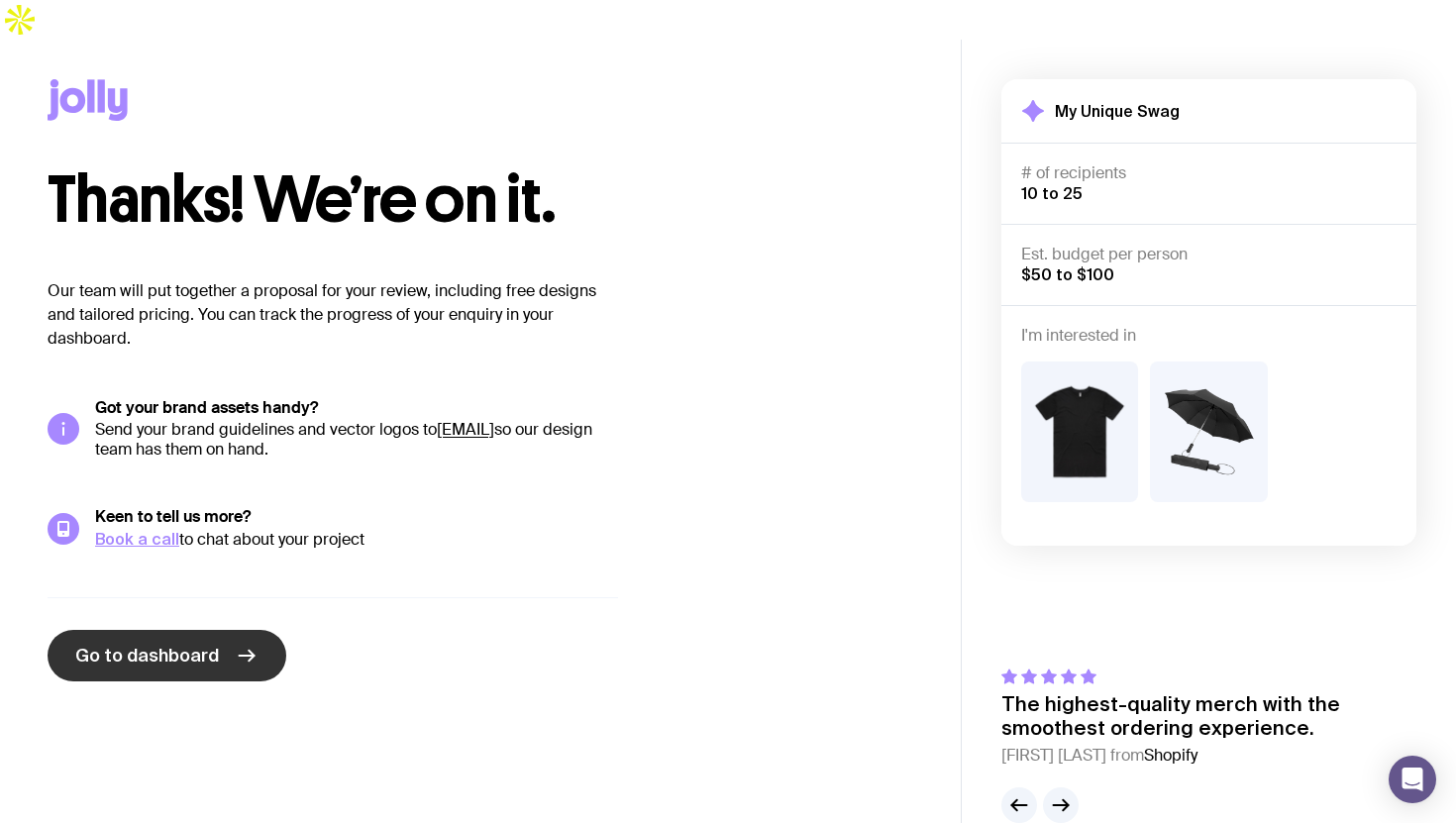 click on "Go to dashboard" 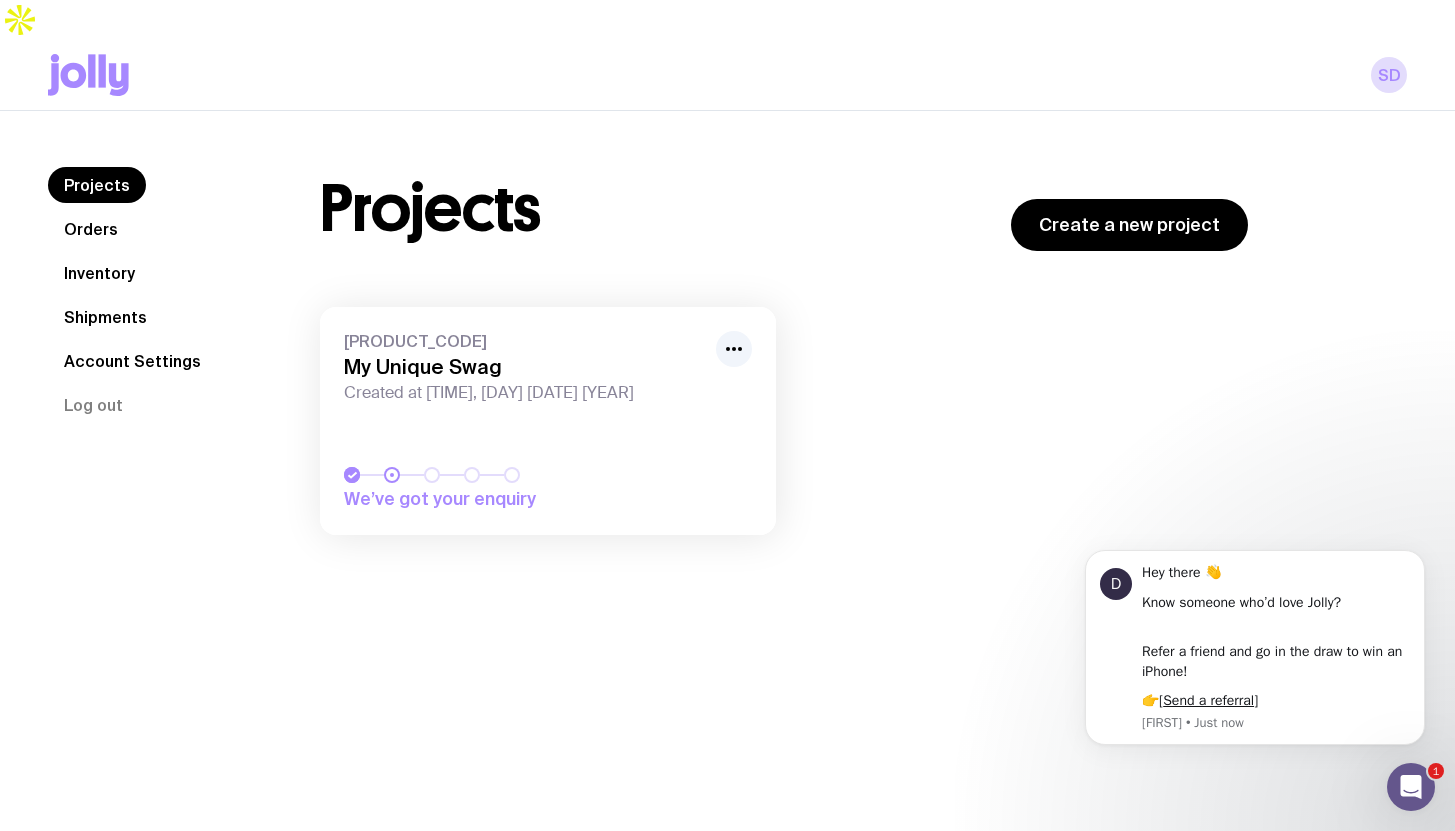 scroll, scrollTop: 0, scrollLeft: 0, axis: both 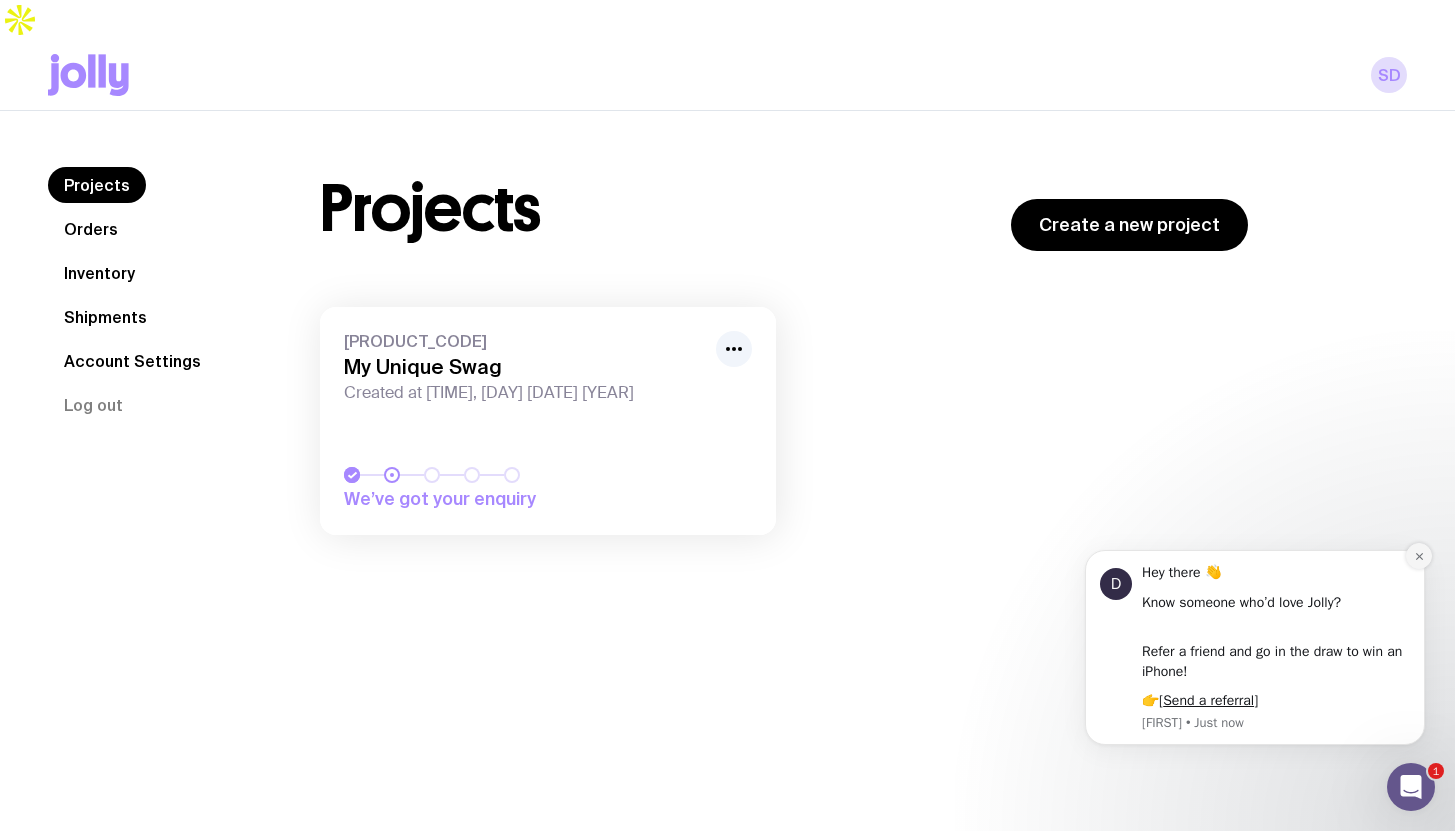 click 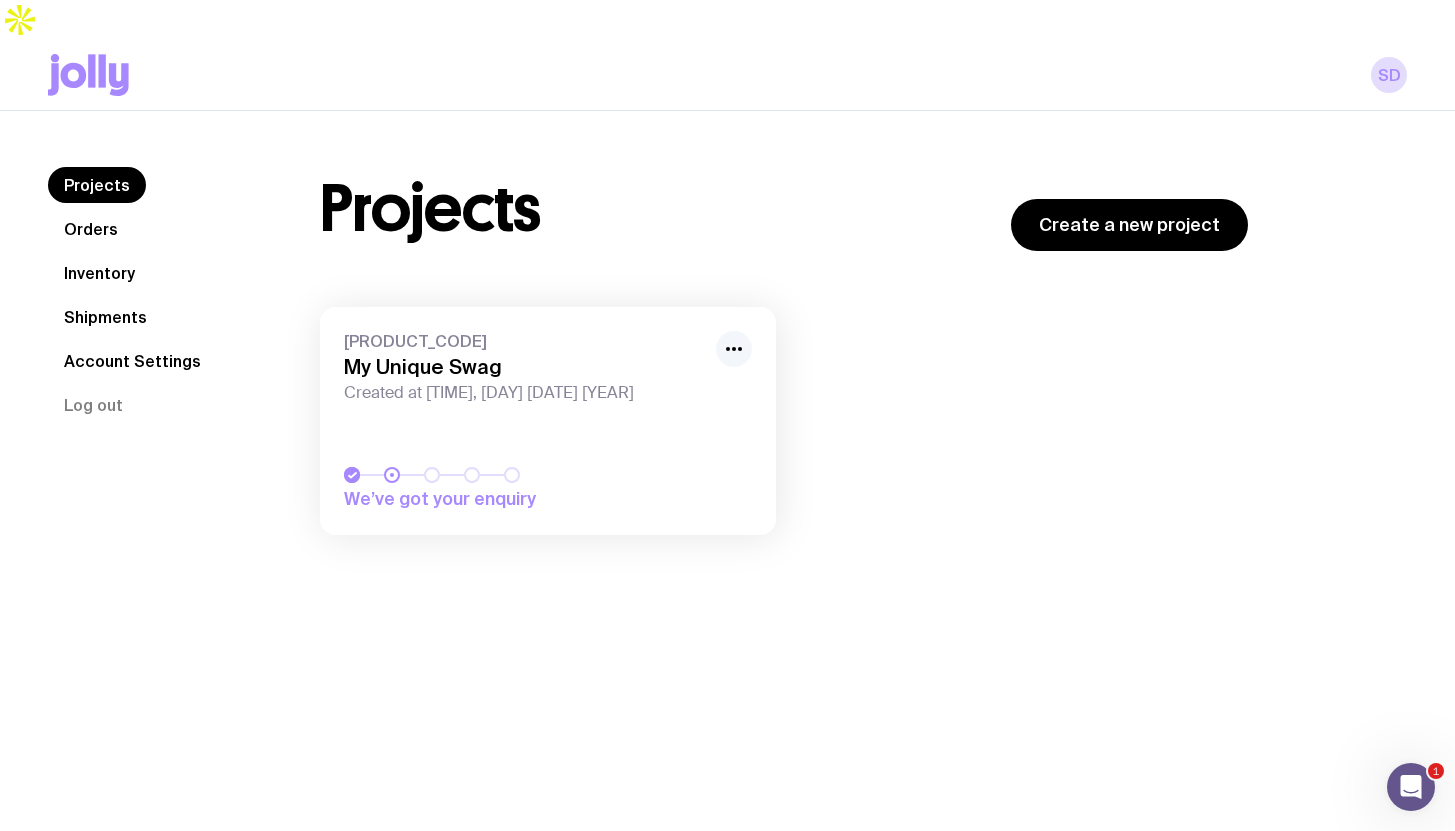click 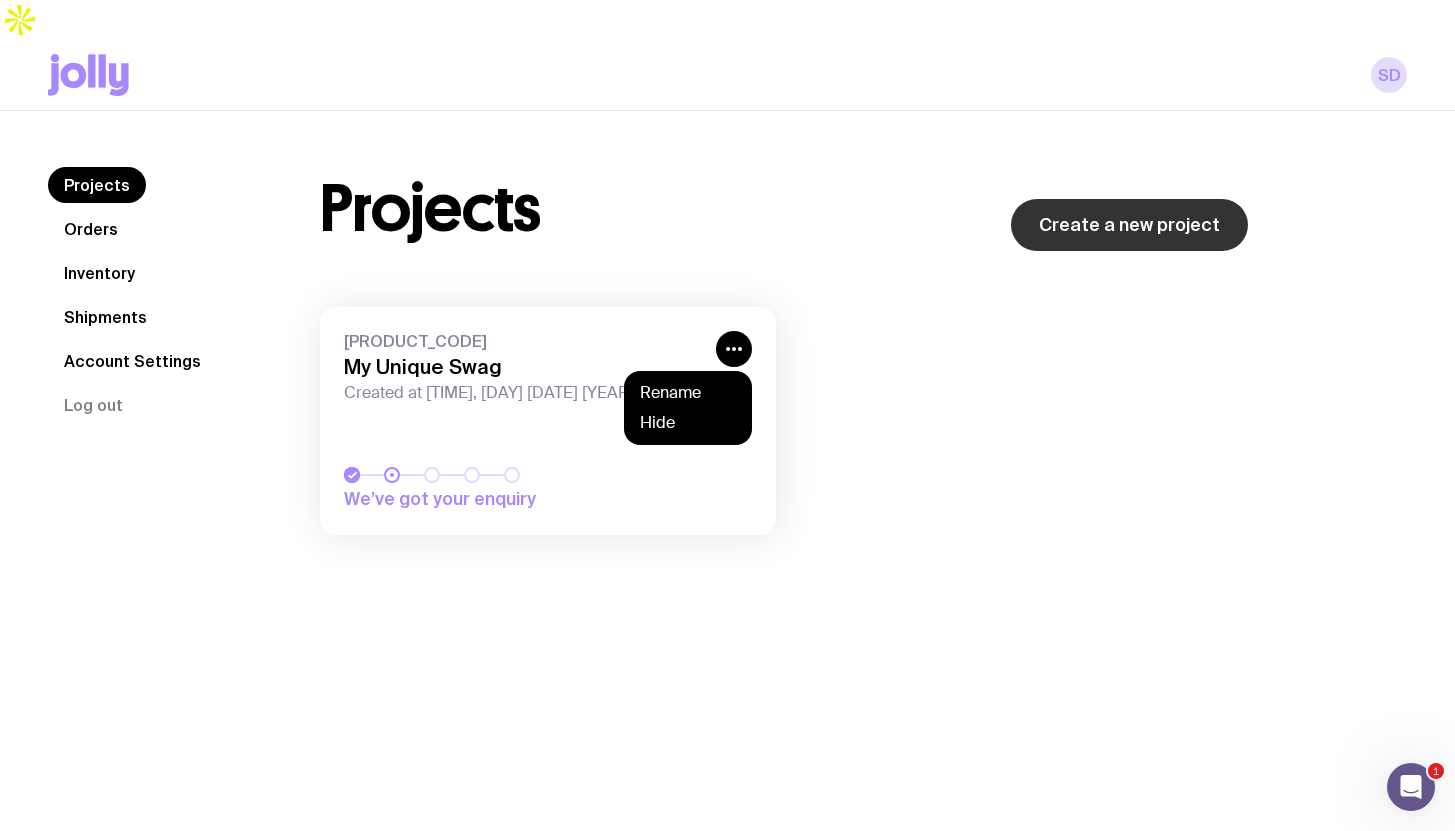 click on "Create a new project" 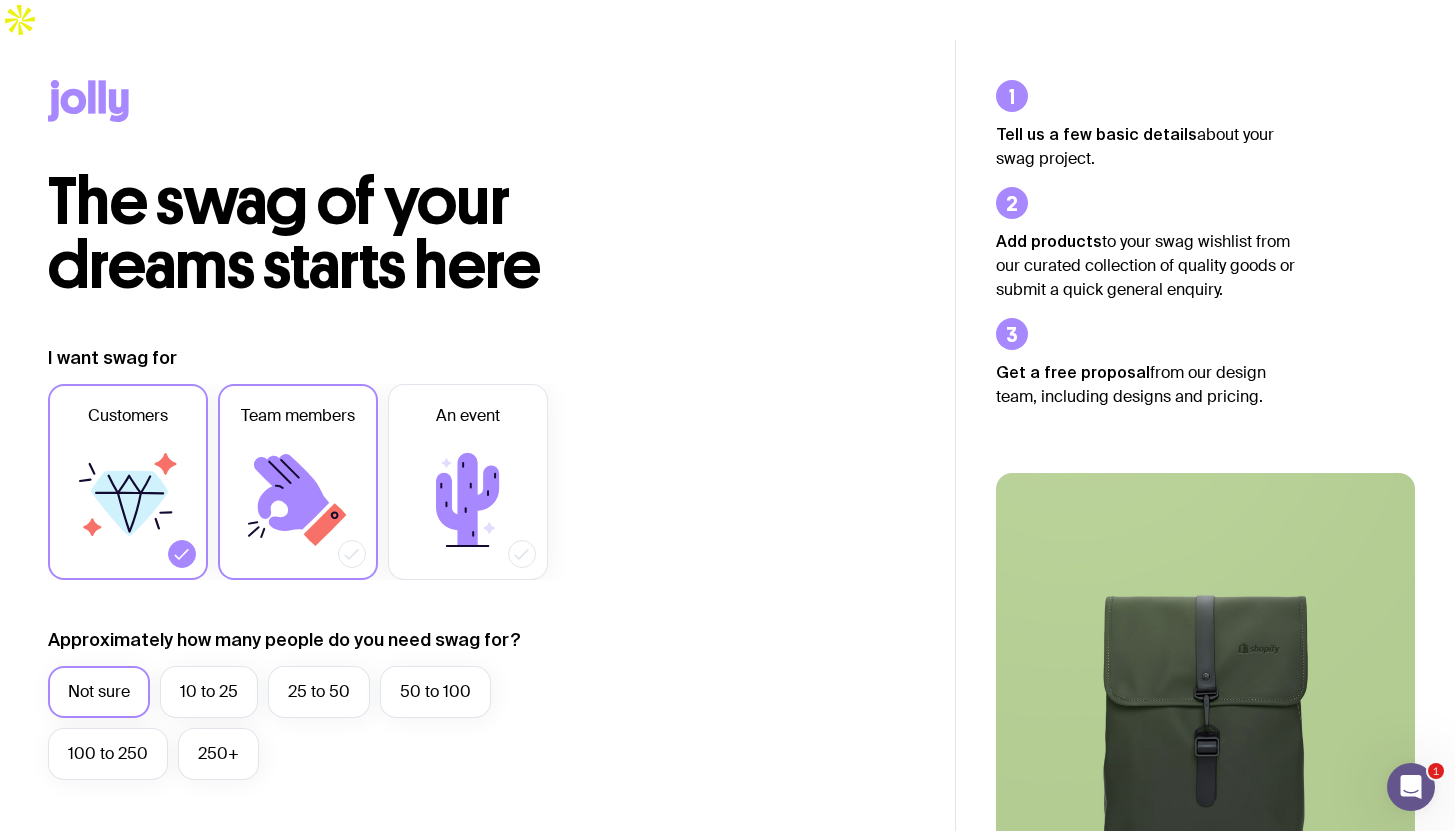 click 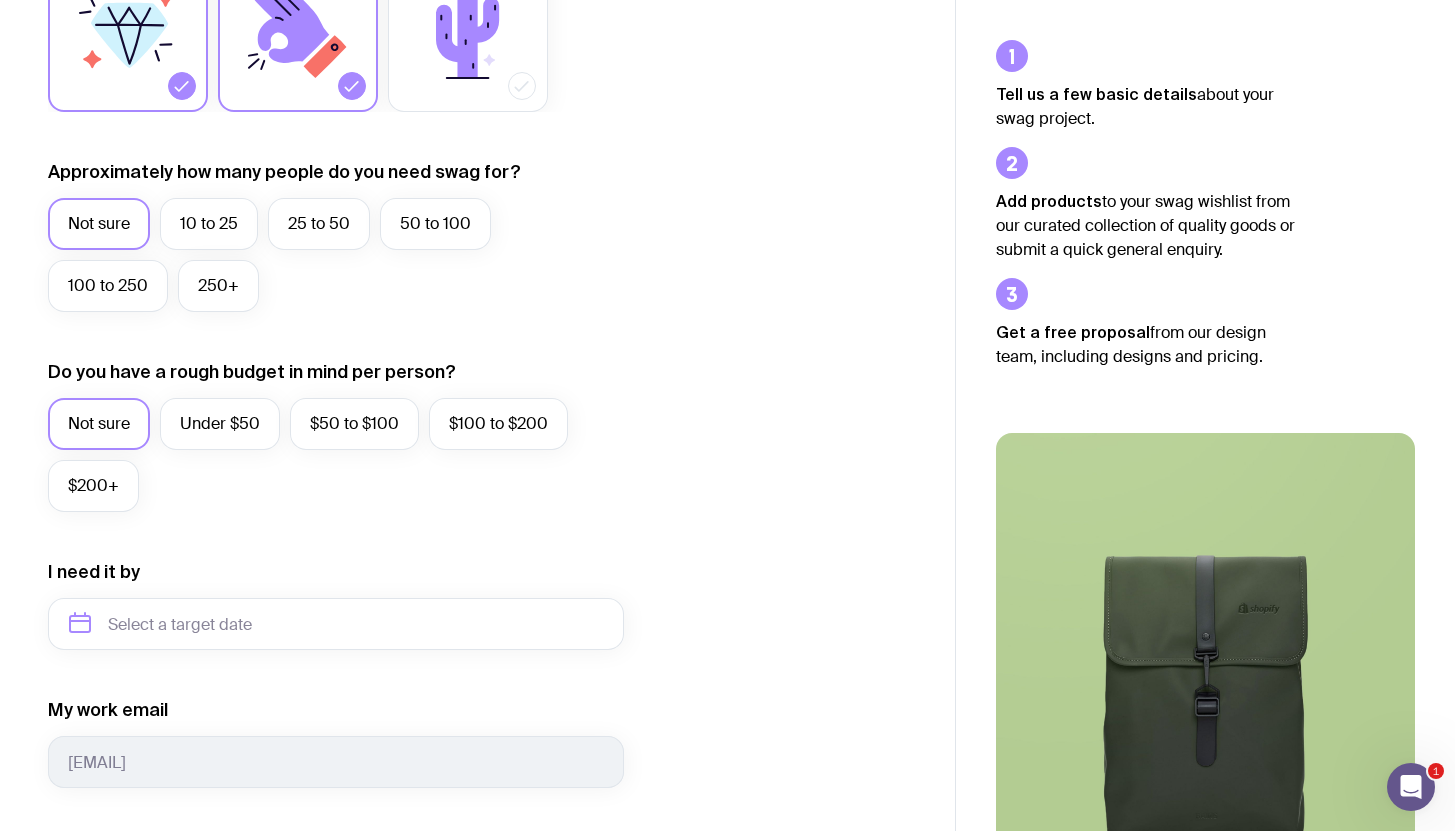 scroll, scrollTop: 567, scrollLeft: 0, axis: vertical 